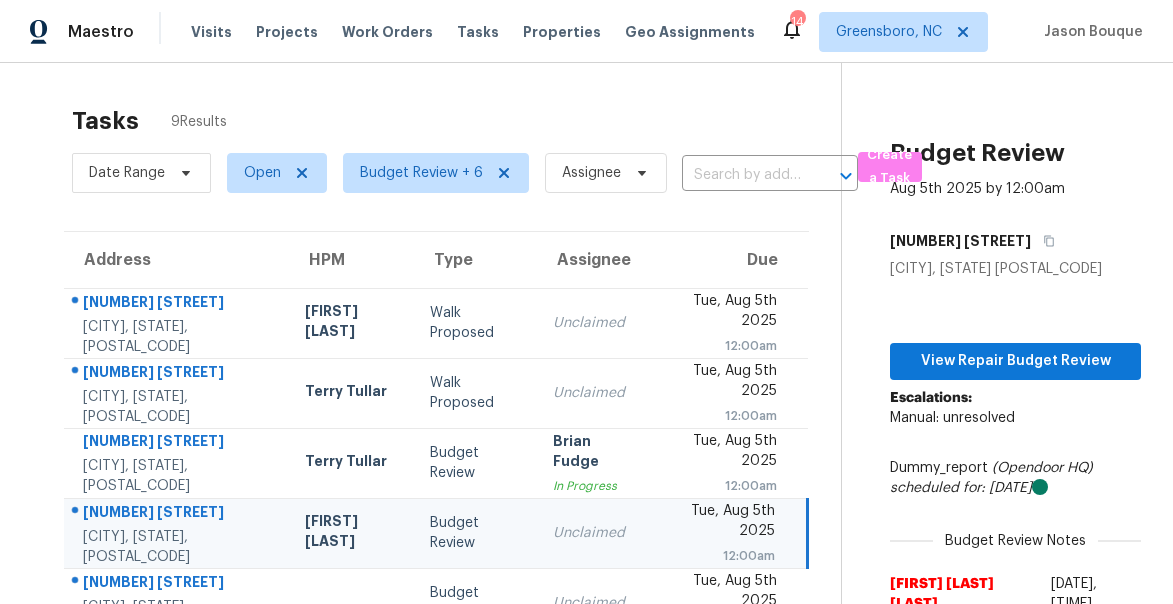 scroll, scrollTop: 0, scrollLeft: 0, axis: both 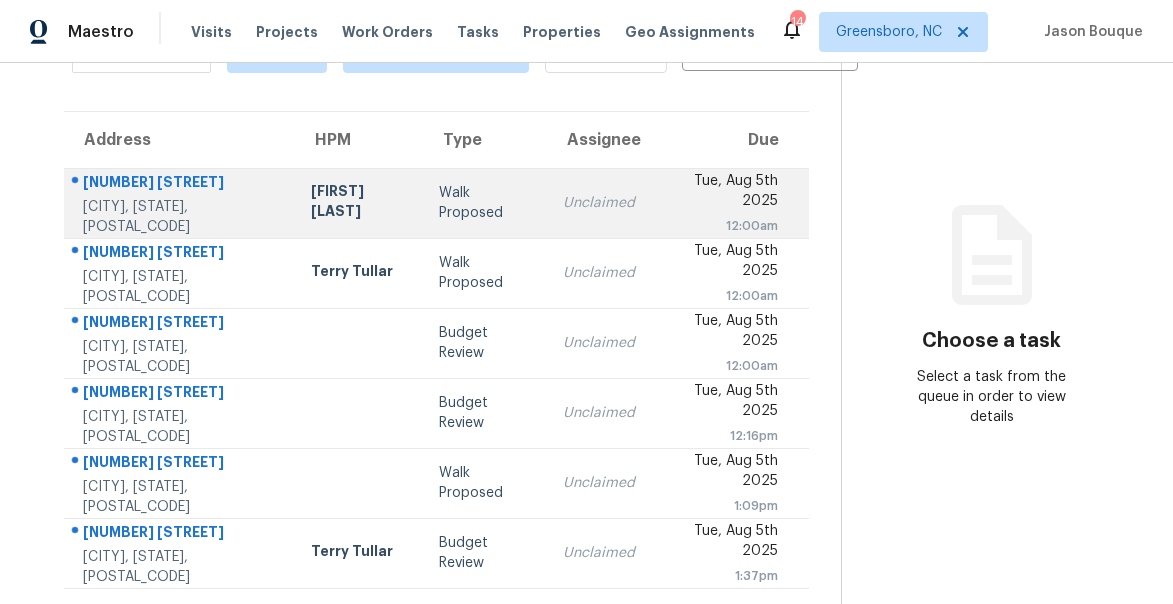 click on "672 Wafford Cir" at bounding box center (181, 184) 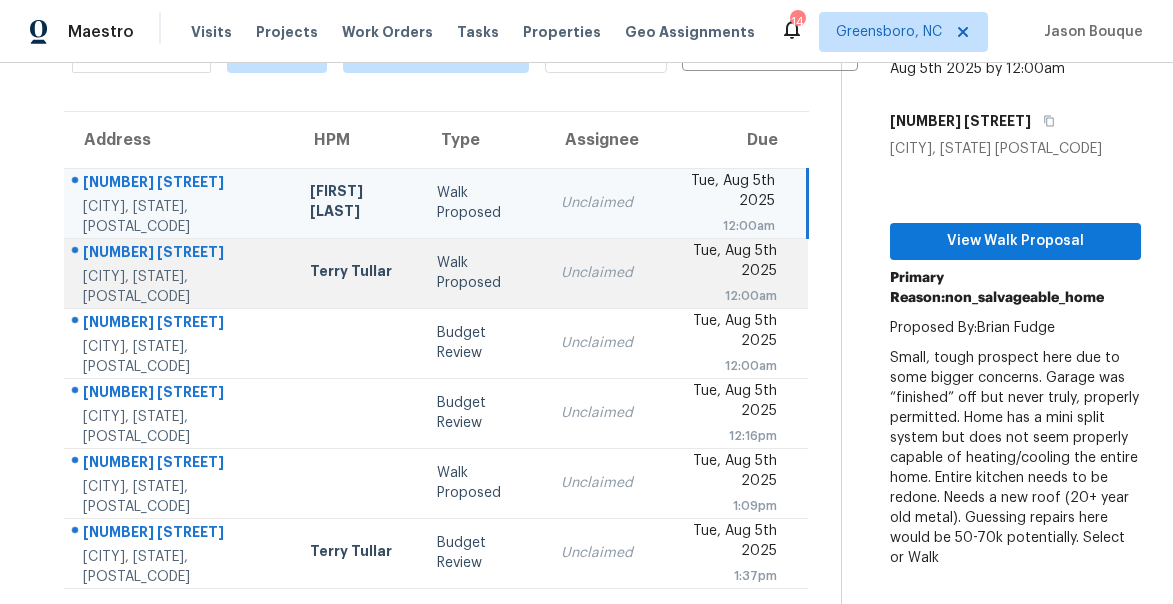 click on "606 Burke Trl" at bounding box center (180, 254) 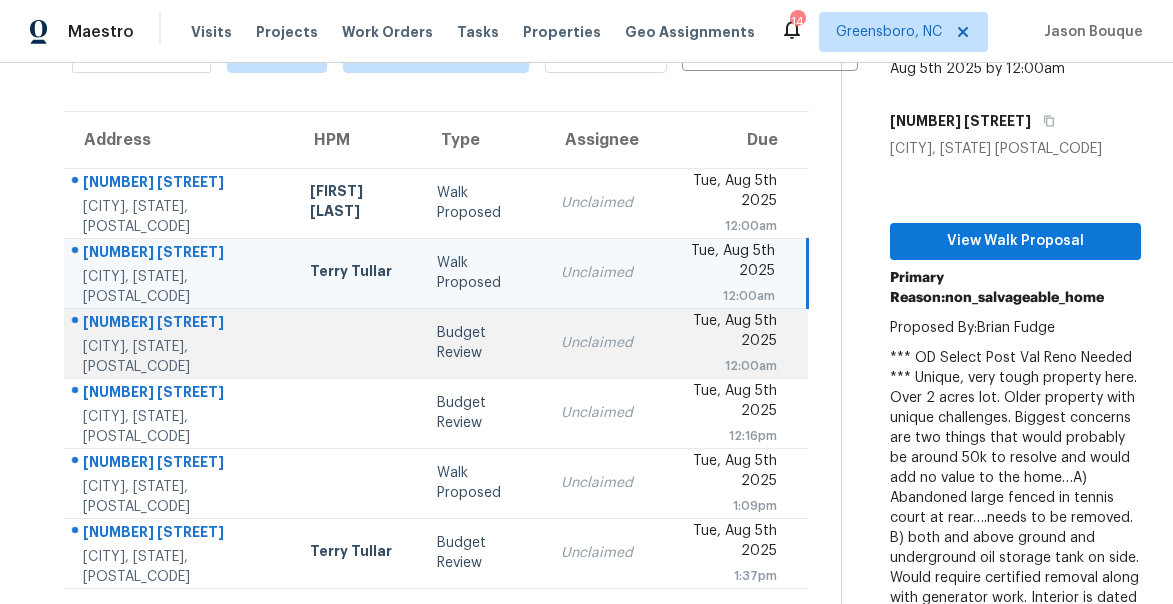 click on "1416 Blueberry Ln" at bounding box center (180, 324) 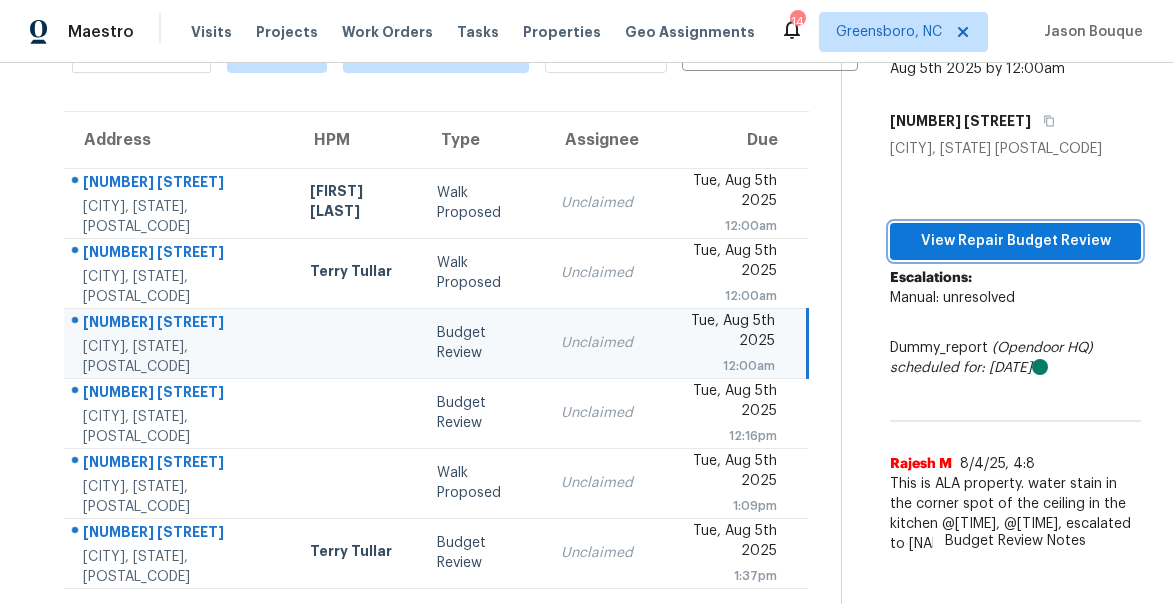 click on "View Repair Budget Review" at bounding box center (1015, 241) 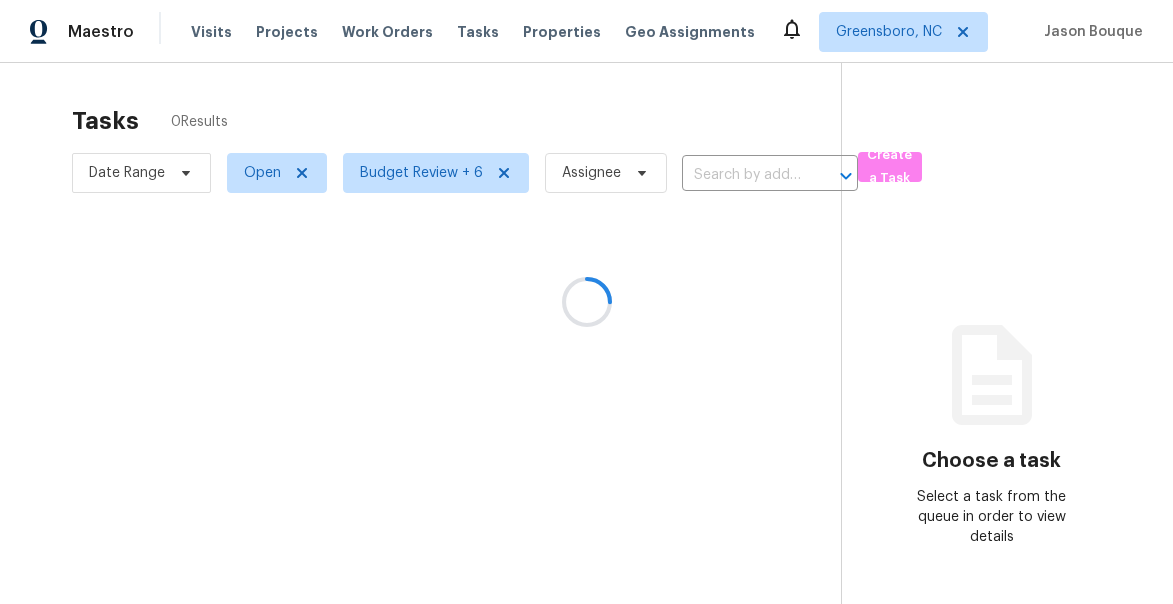 scroll, scrollTop: 0, scrollLeft: 0, axis: both 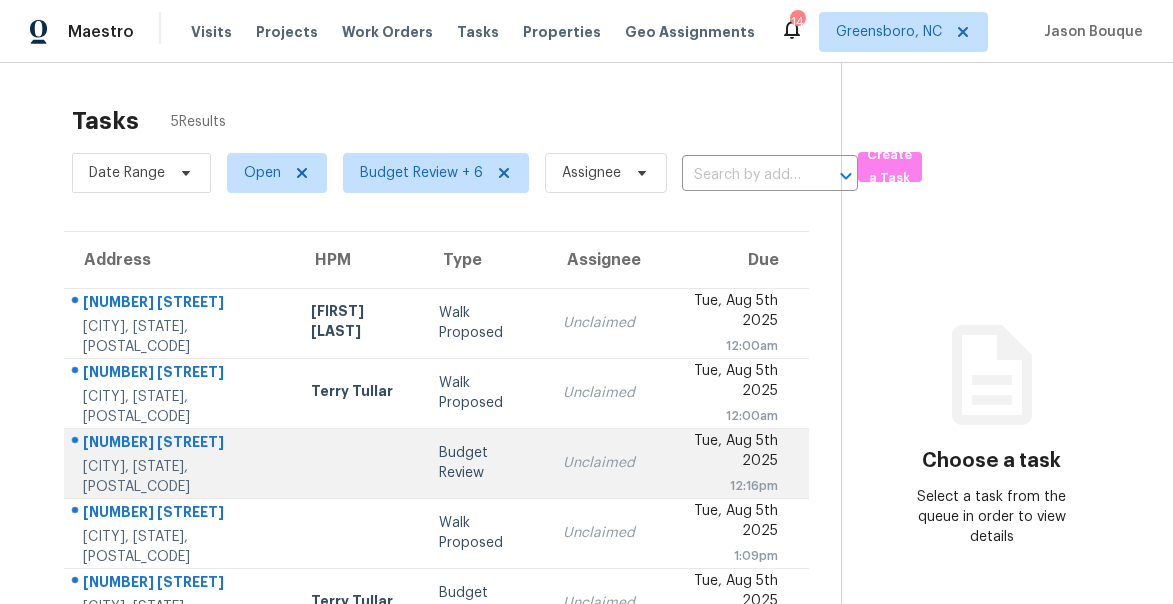 click on "[NUMBER] [STREET]" at bounding box center (181, 444) 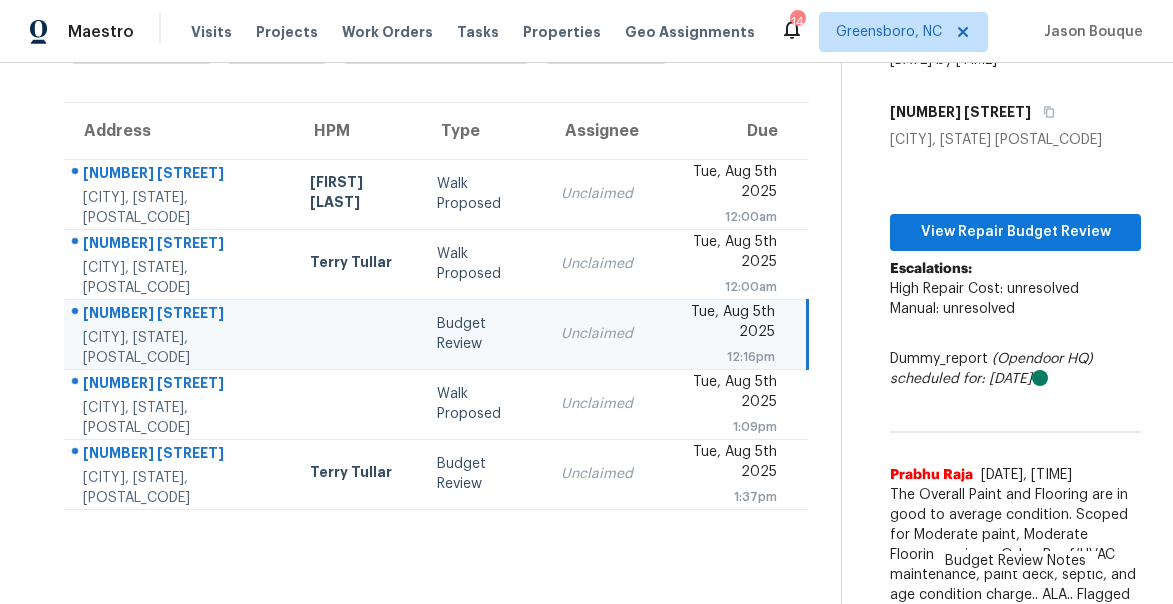 scroll, scrollTop: 160, scrollLeft: 0, axis: vertical 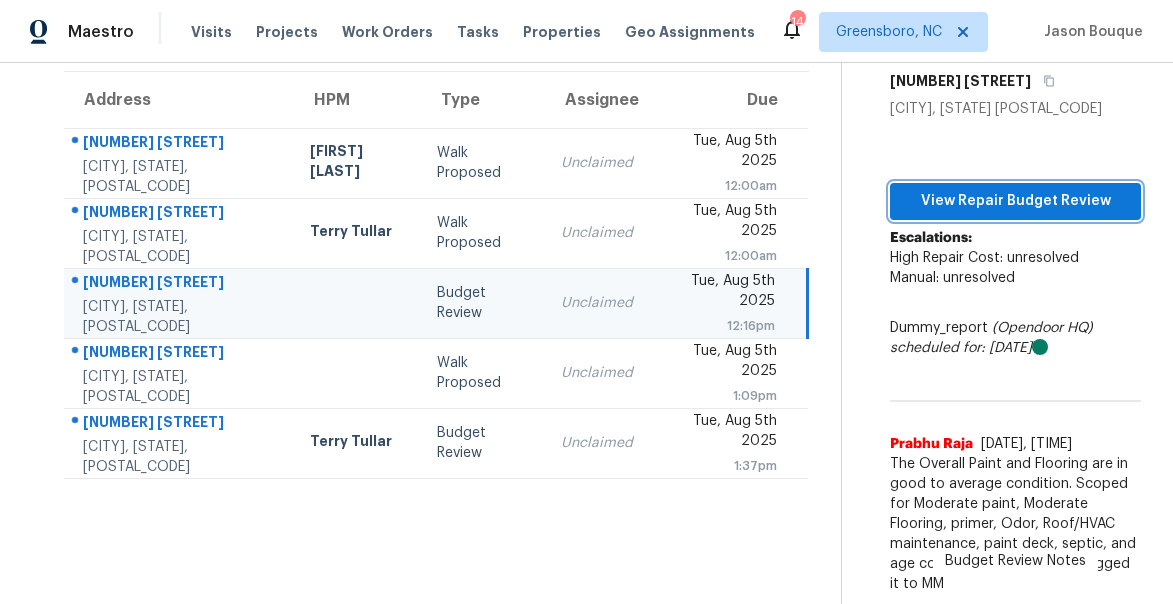 click on "View Repair Budget Review" at bounding box center [1015, 201] 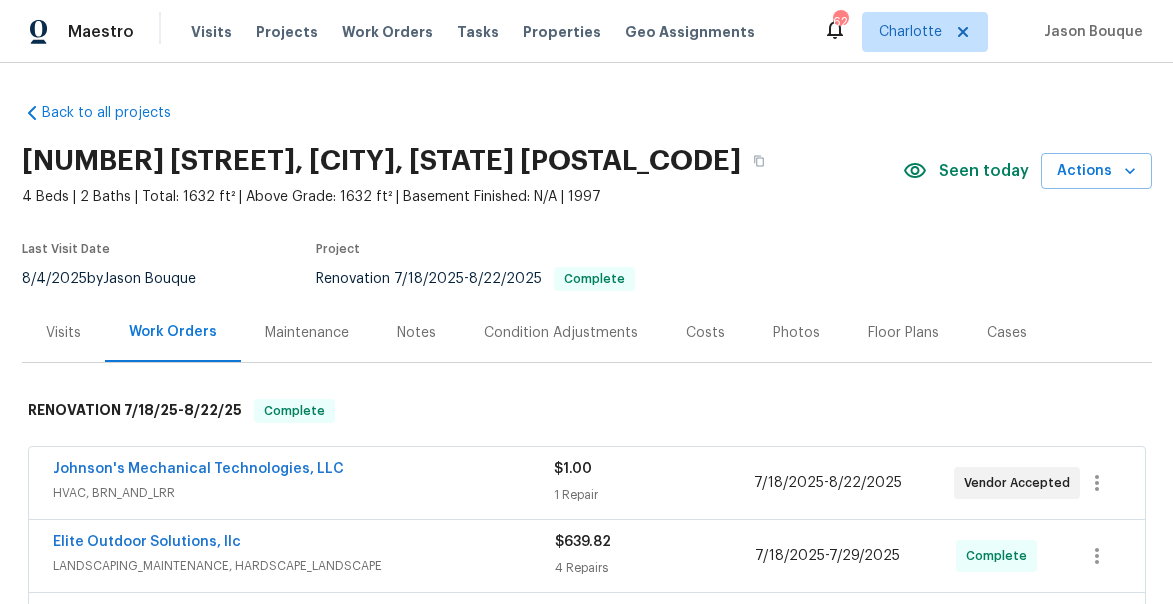 scroll, scrollTop: 0, scrollLeft: 0, axis: both 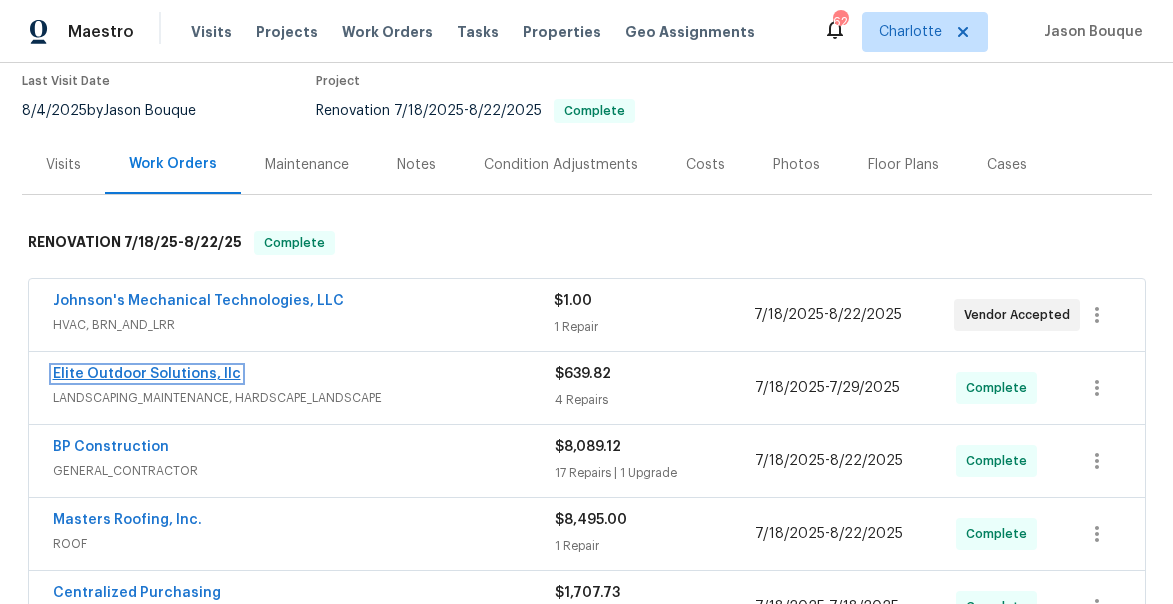 click on "Elite Outdoor Solutions, llc" at bounding box center (147, 374) 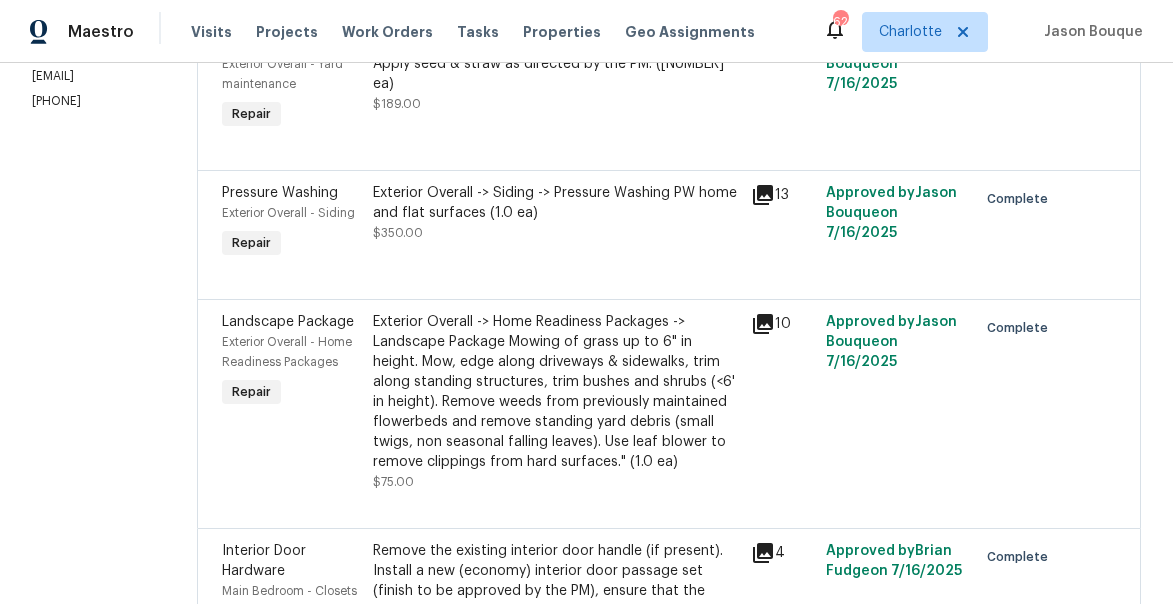 scroll, scrollTop: 364, scrollLeft: 0, axis: vertical 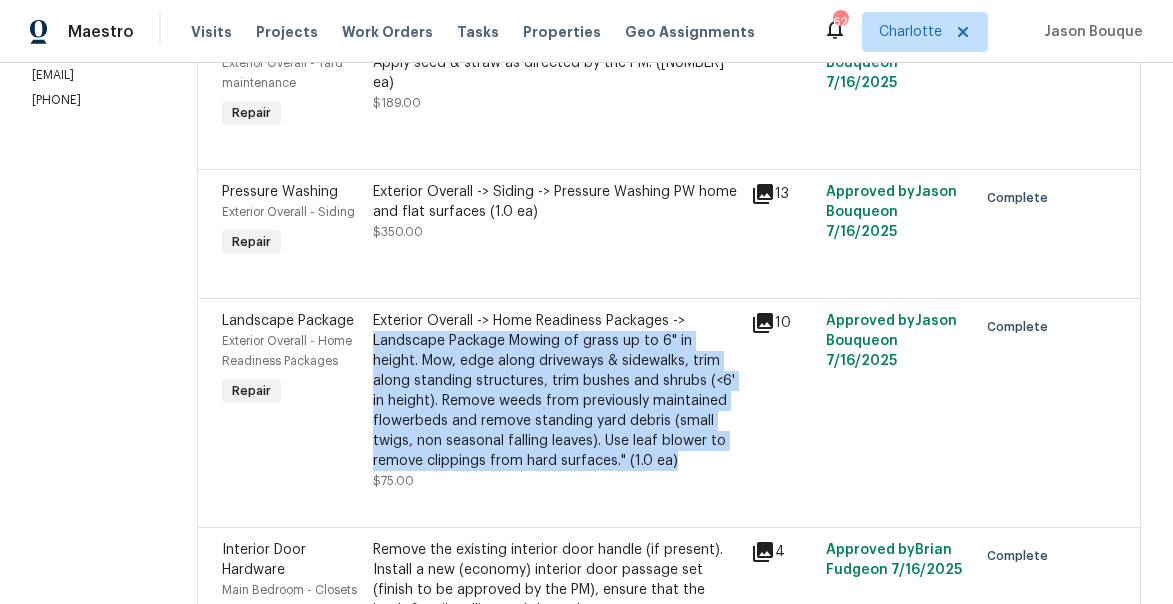 drag, startPoint x: 365, startPoint y: 338, endPoint x: 680, endPoint y: 464, distance: 339.26538 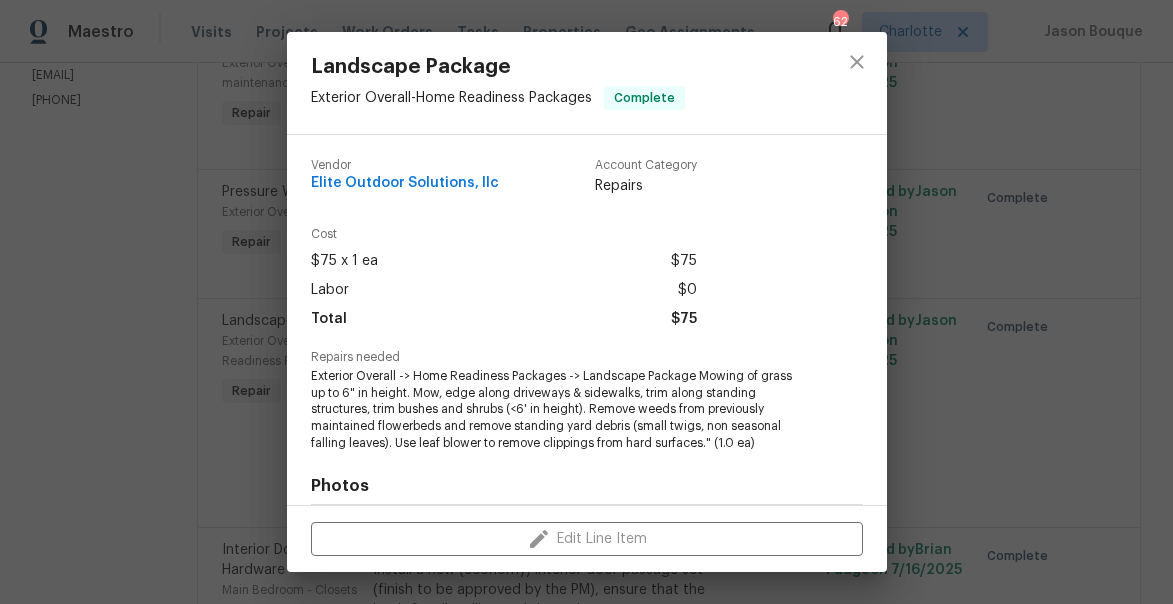copy on "Landscape Package
Mowing of grass up to 6" in height. Mow, edge along driveways & sidewalks, trim along standing structures, trim bushes and shrubs (<6' in height). Remove weeds from previously maintained flowerbeds and remove standing yard debris (small twigs, non seasonal falling leaves).  Use leaf blower to remove clippings from hard surfaces."
(1.0 ea)" 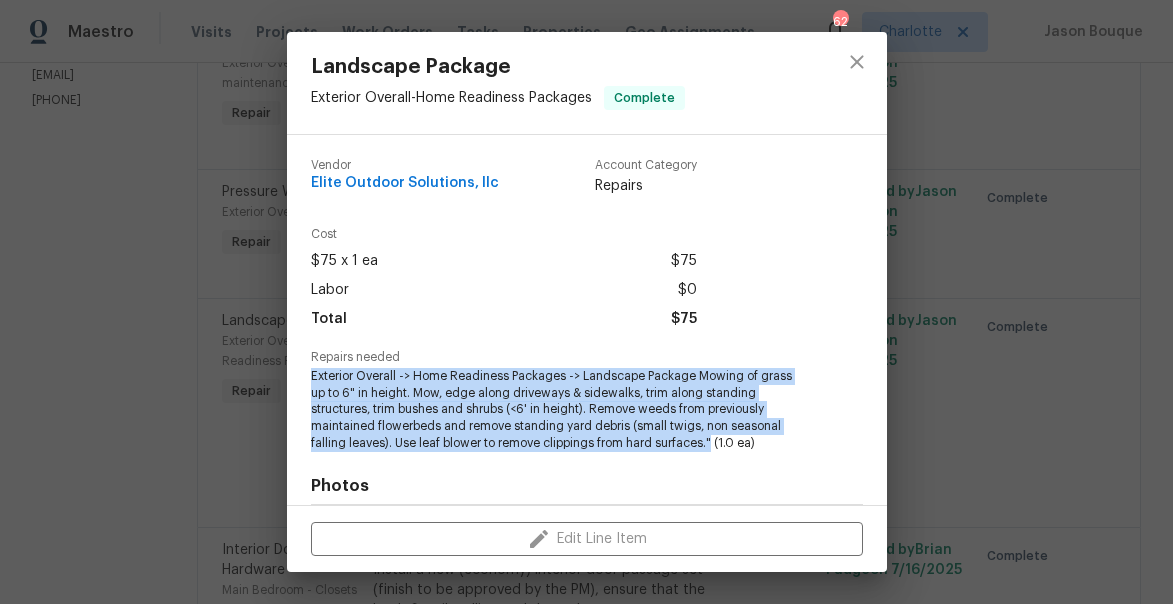drag, startPoint x: 629, startPoint y: 440, endPoint x: 302, endPoint y: 383, distance: 331.93073 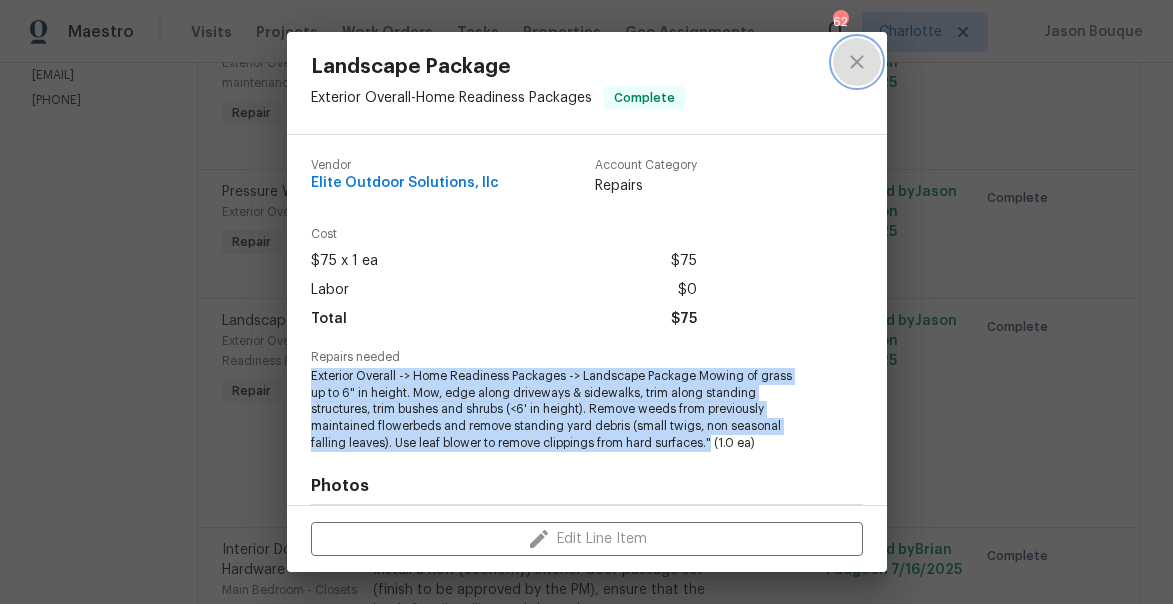 click 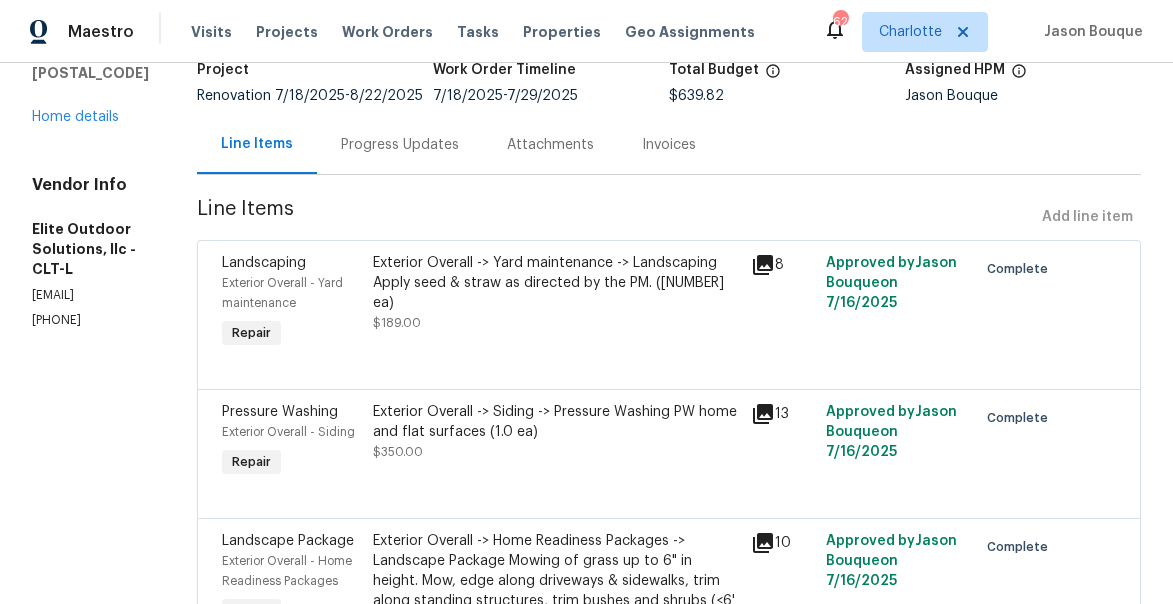 scroll, scrollTop: 0, scrollLeft: 0, axis: both 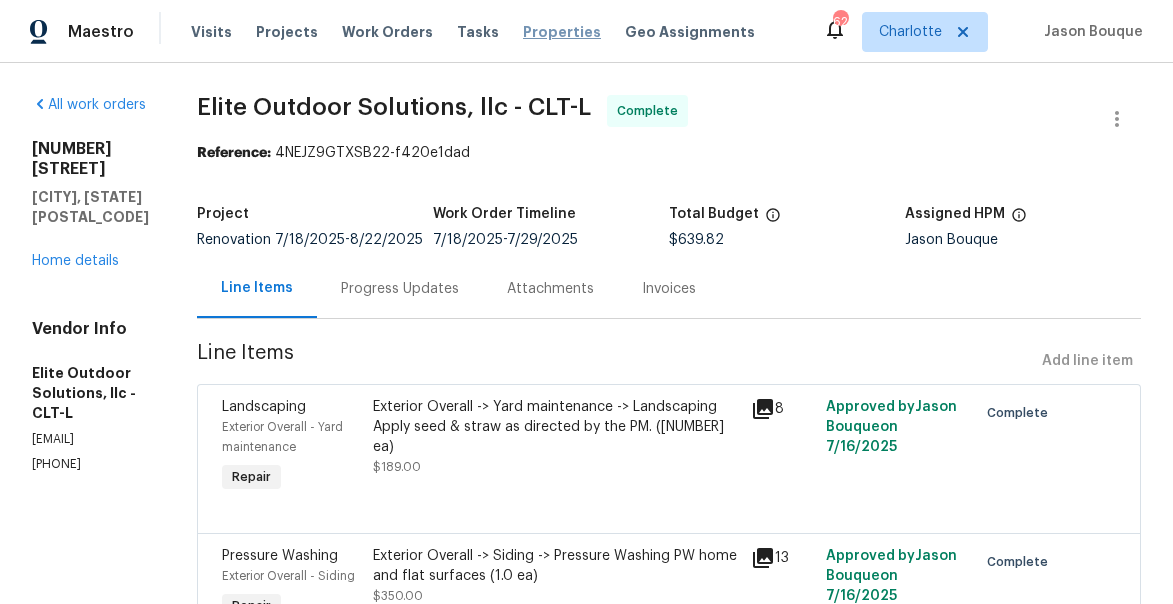 click on "Properties" at bounding box center (562, 32) 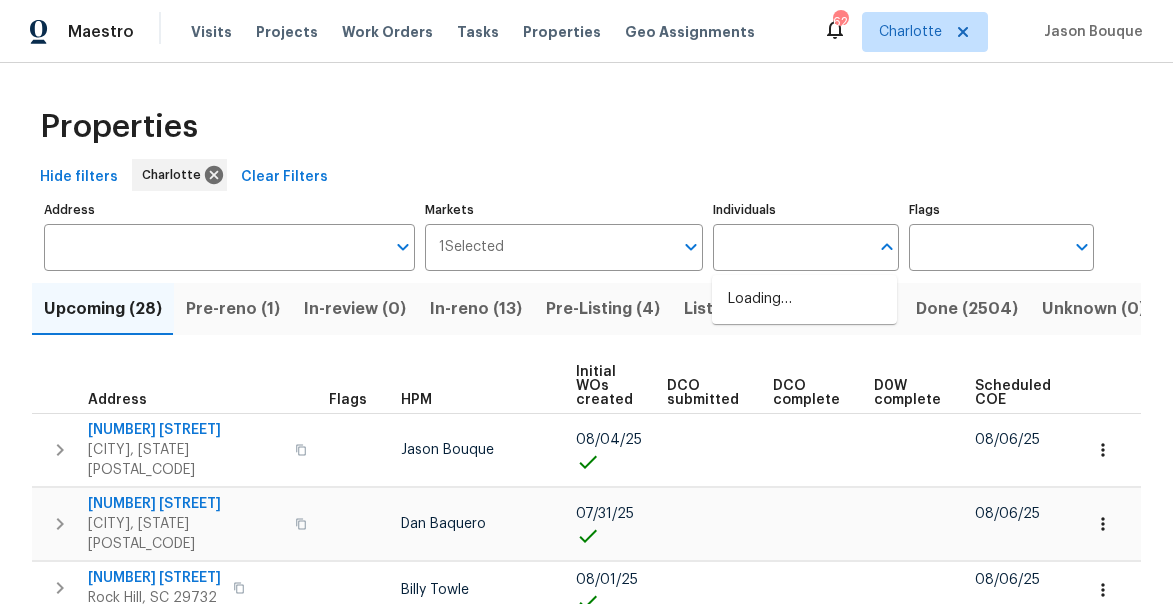 click on "Individuals" at bounding box center (790, 247) 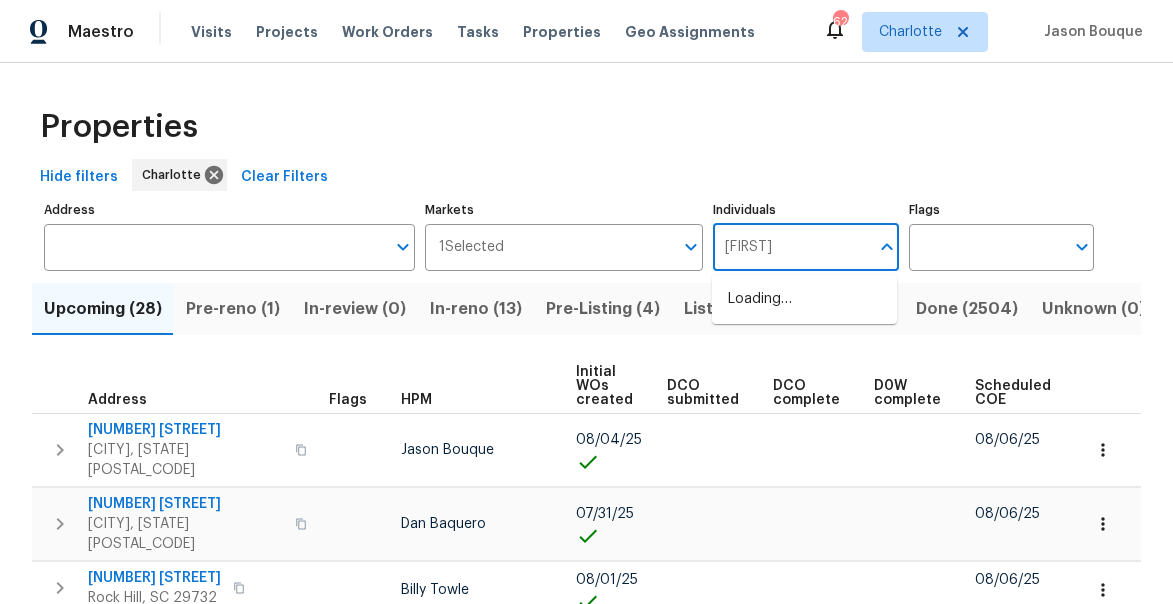 type on "[FIRST]" 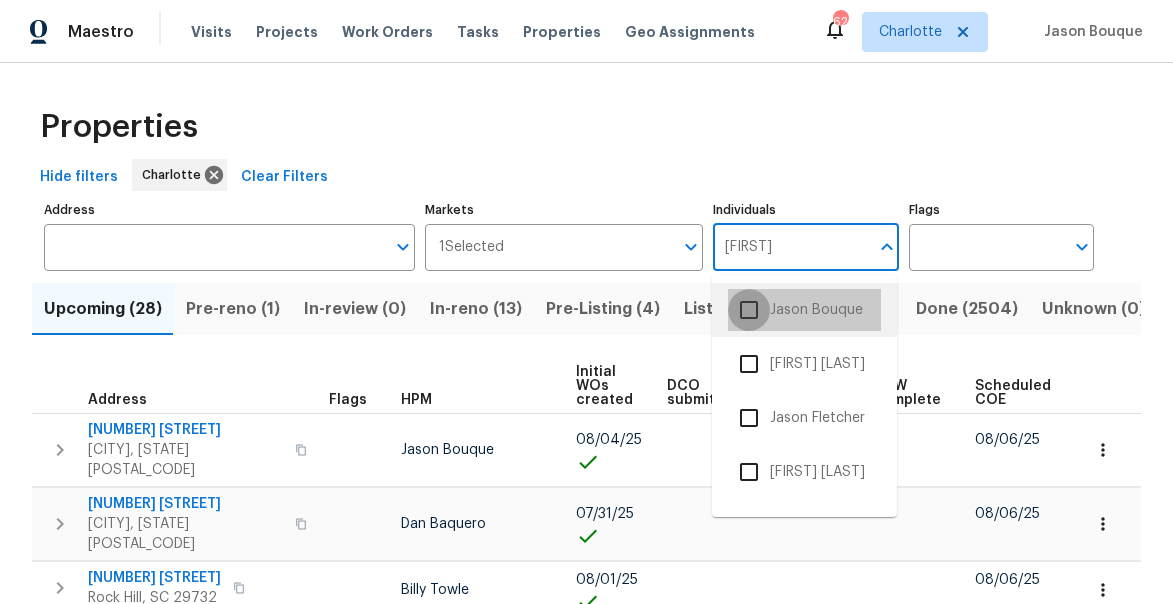 click at bounding box center (749, 310) 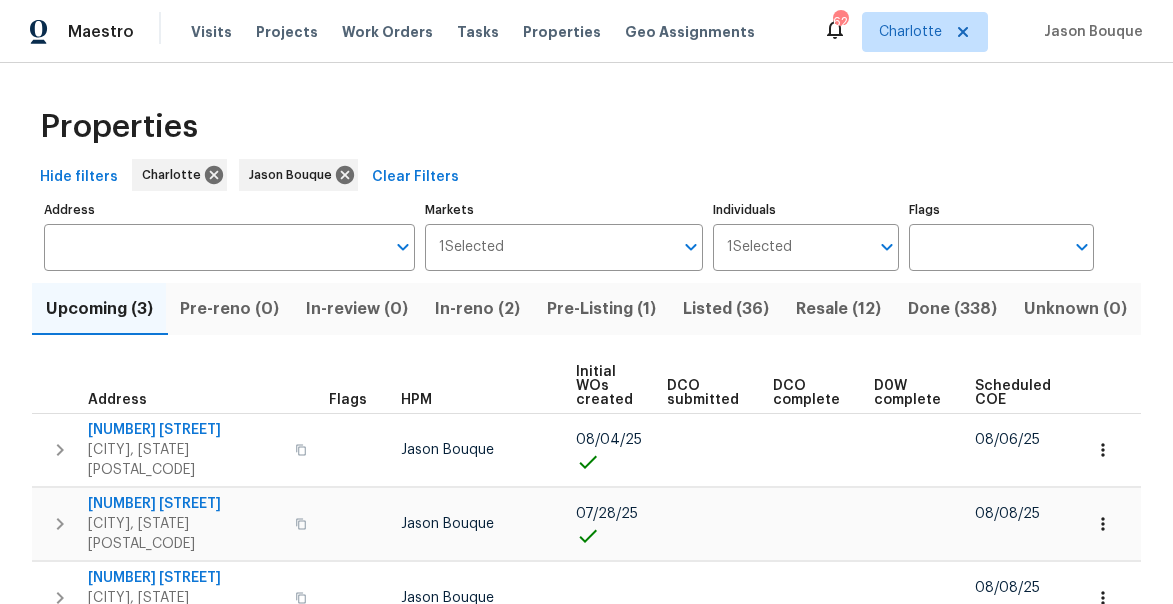 click on "In-reno (2)" at bounding box center (477, 309) 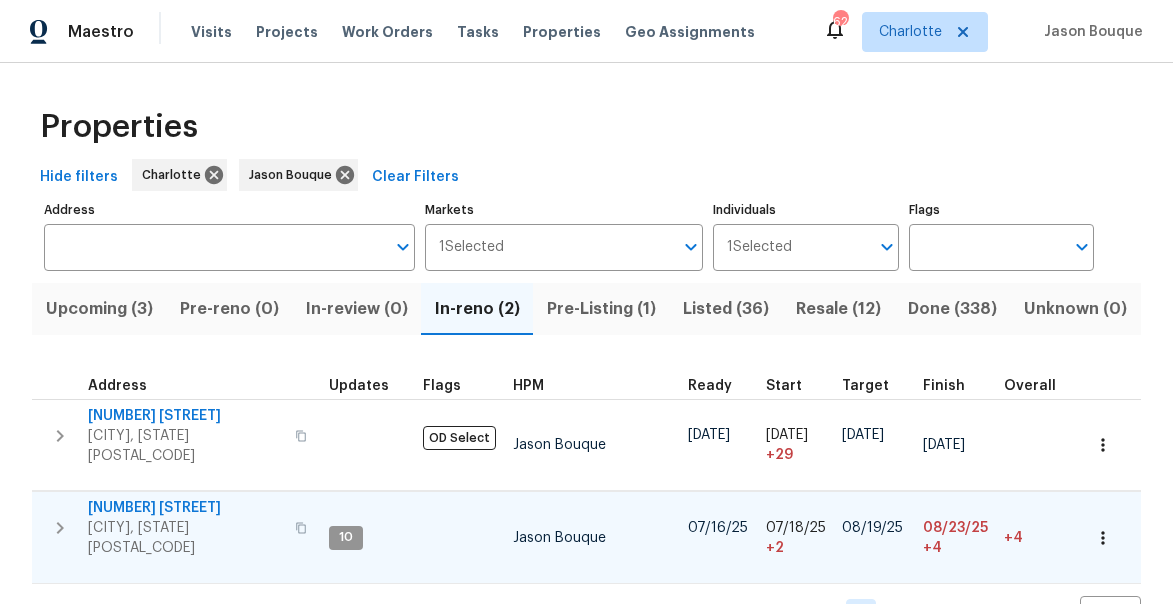 click 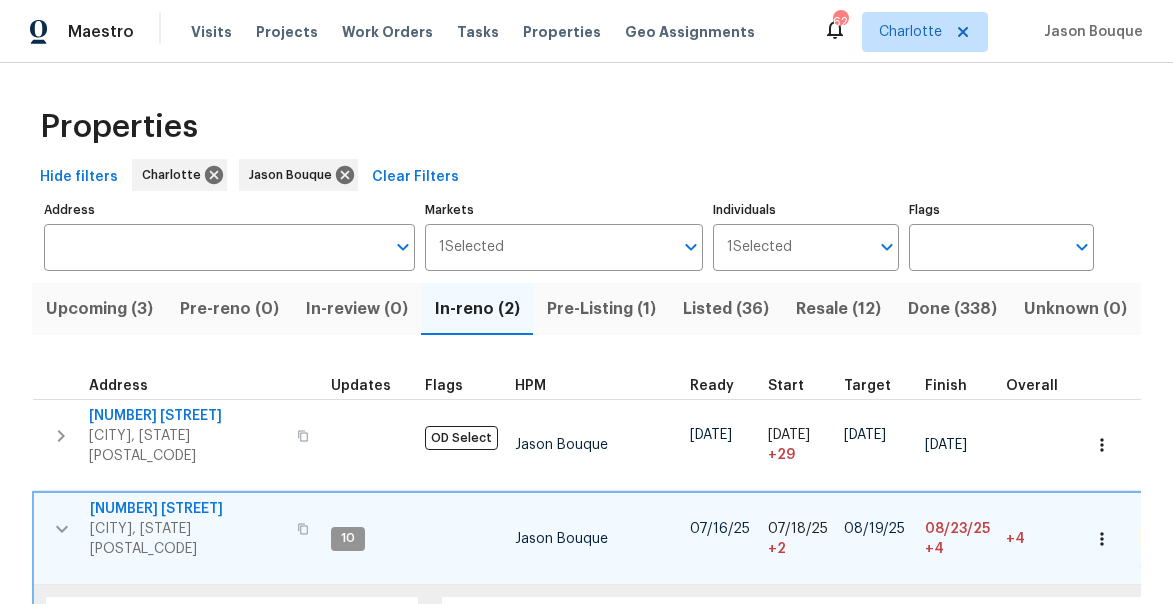 click on "6139 Castle Ct" at bounding box center (187, 509) 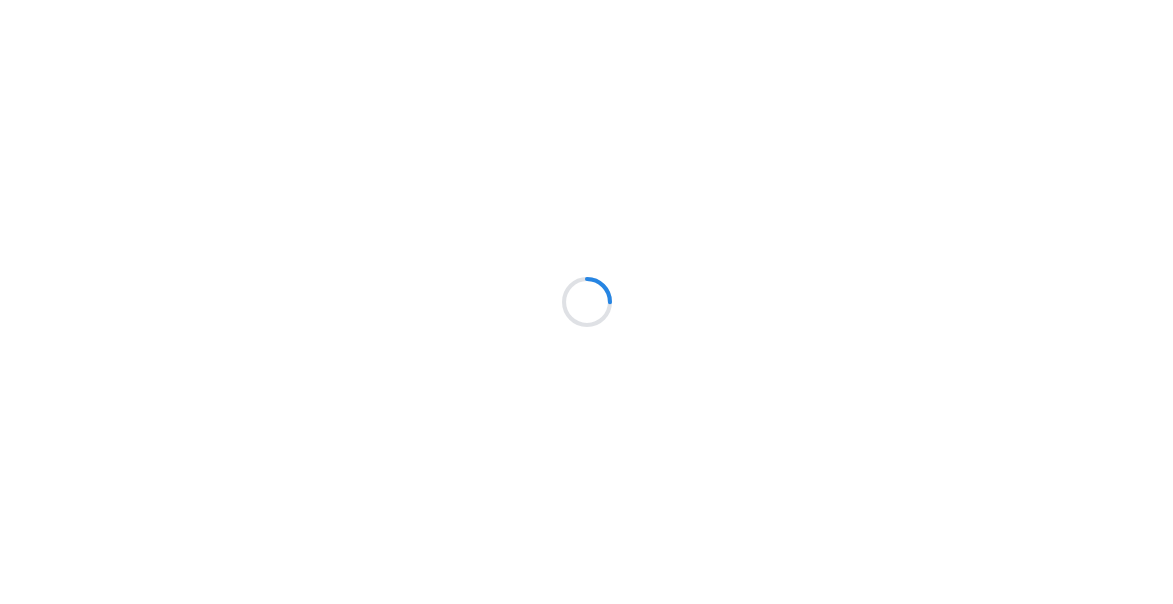scroll, scrollTop: 0, scrollLeft: 0, axis: both 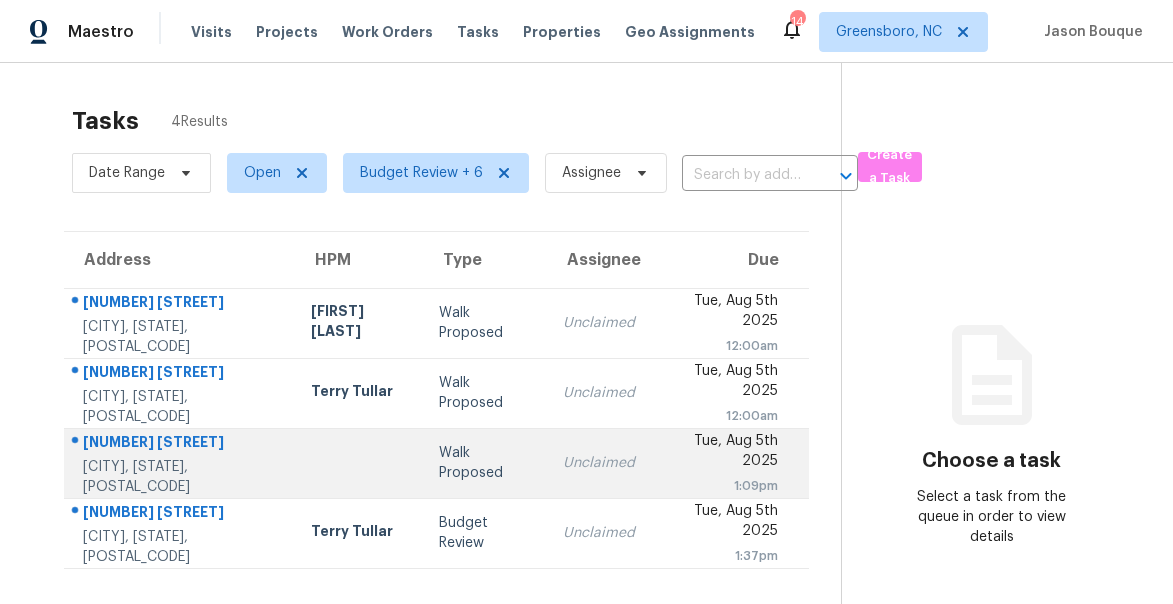 click on "[NUMBER] [STREET]" at bounding box center (181, 444) 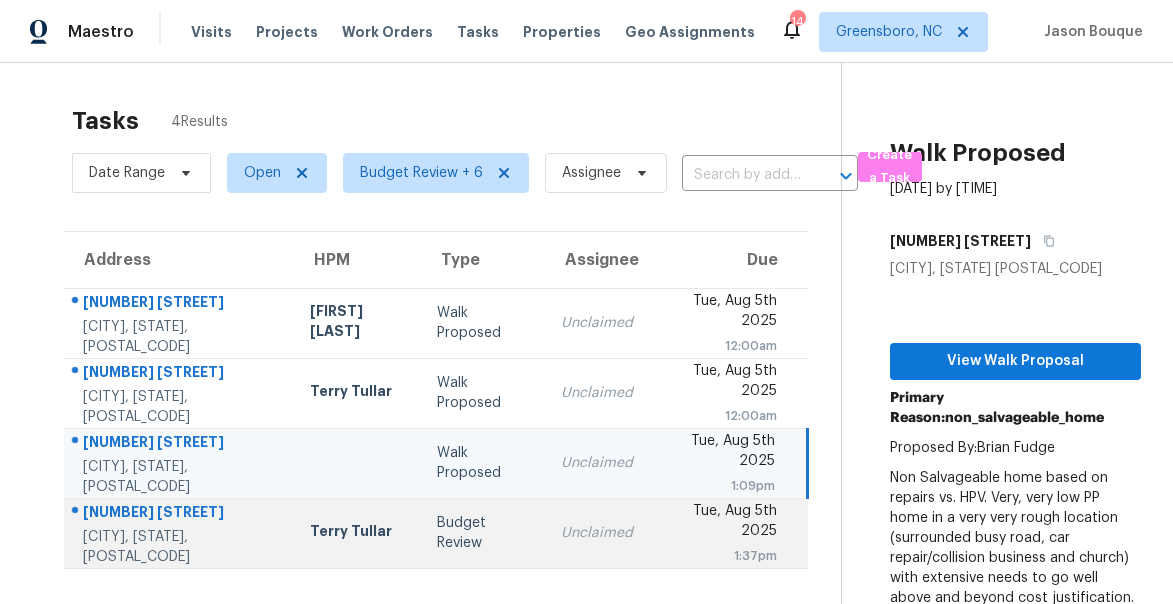 click on "284 Donelson Way" at bounding box center (180, 514) 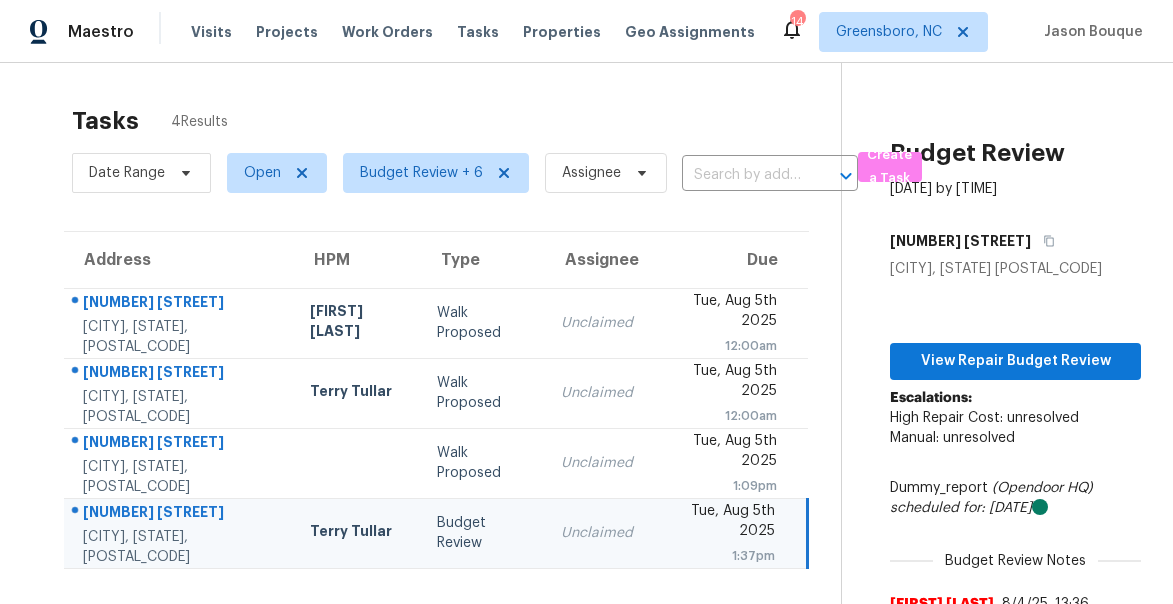 scroll, scrollTop: 63, scrollLeft: 0, axis: vertical 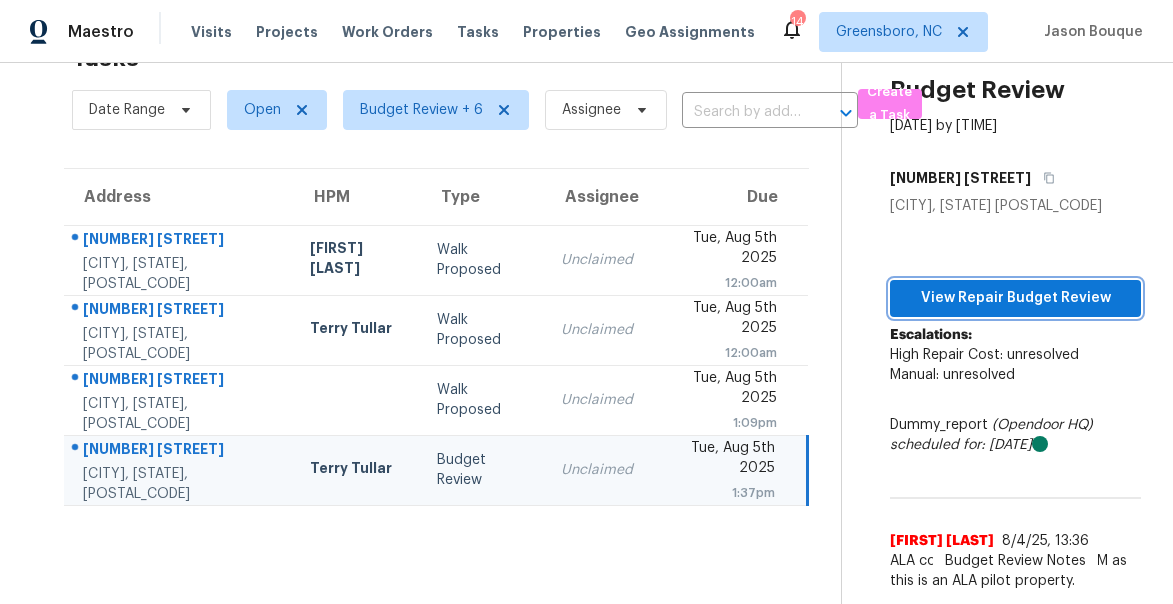 click on "View Repair Budget Review" at bounding box center (1015, 298) 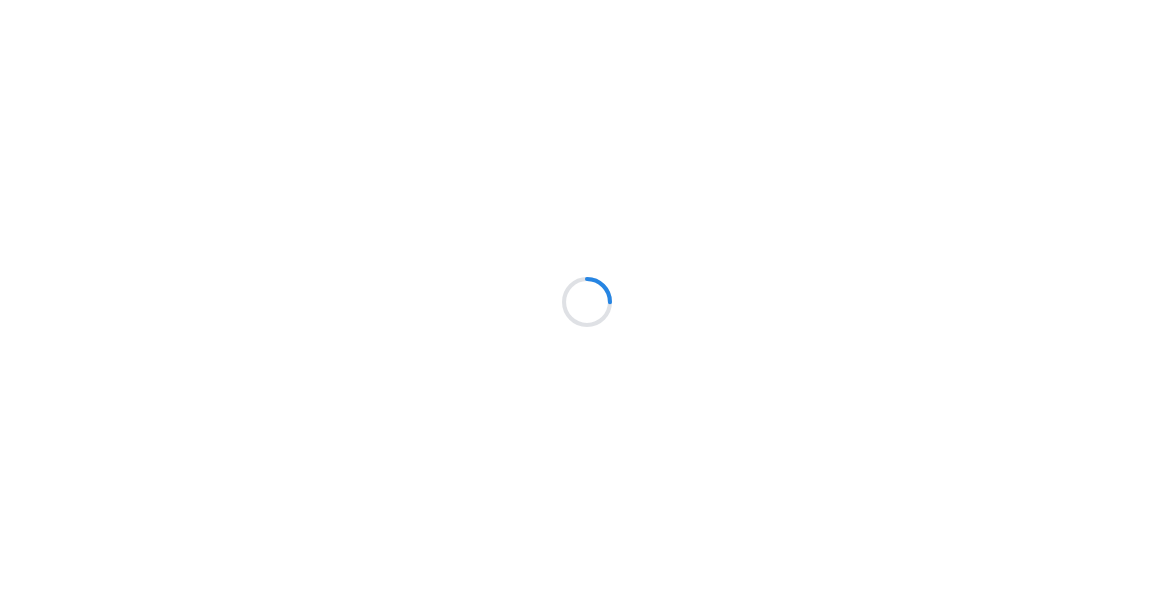 scroll, scrollTop: 0, scrollLeft: 0, axis: both 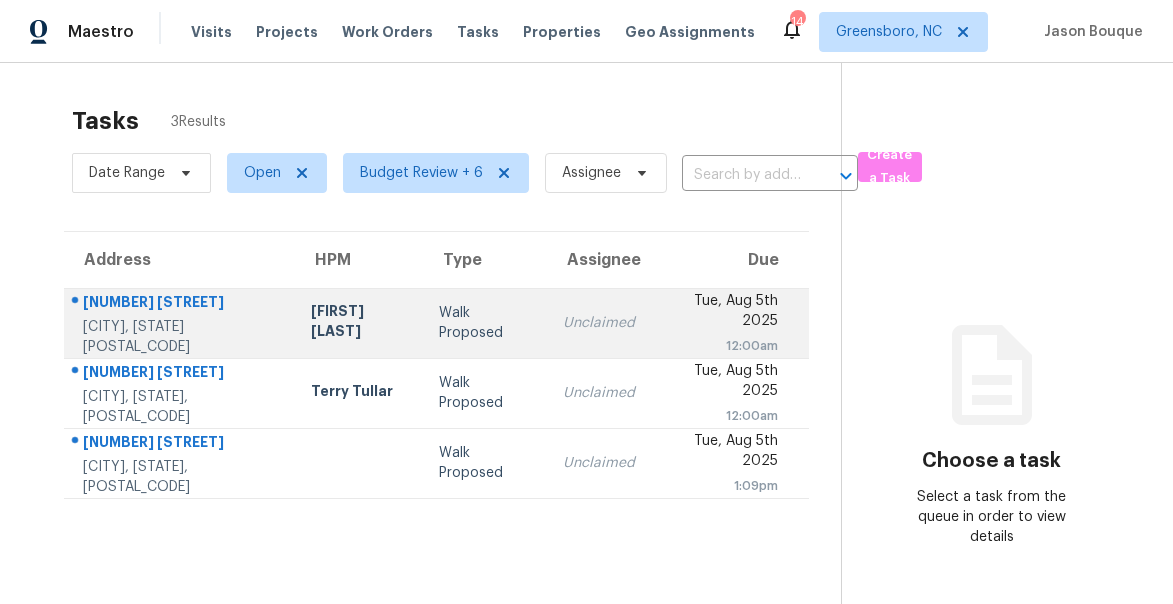 click on "[NUMBER] [STREET]" at bounding box center [181, 304] 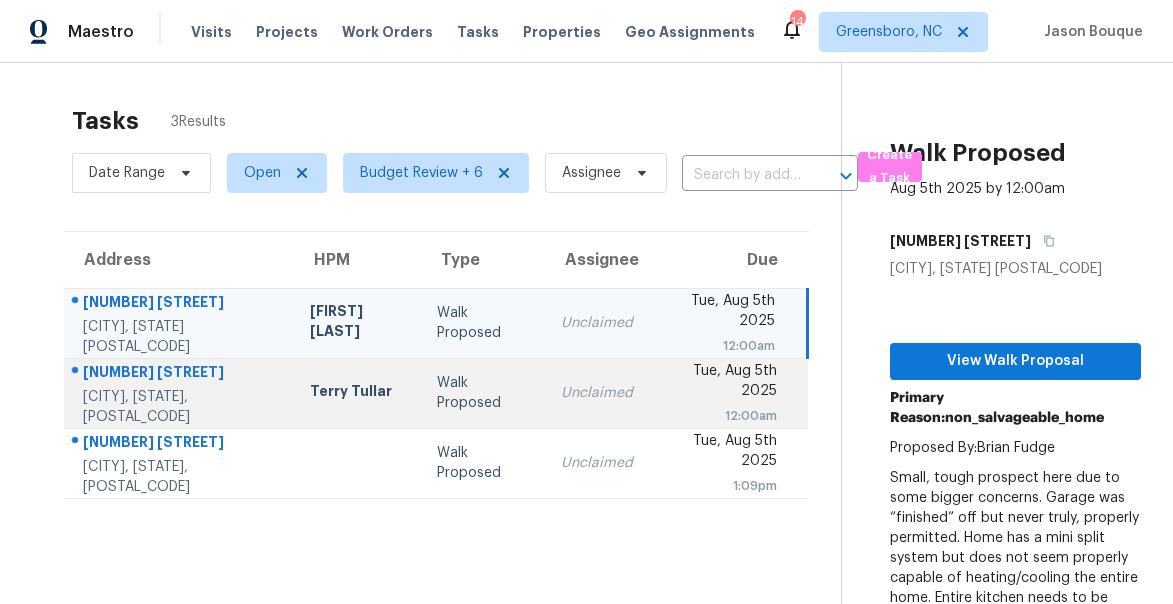click on "[CITY], [STATE], [POSTAL_CODE]" at bounding box center (180, 407) 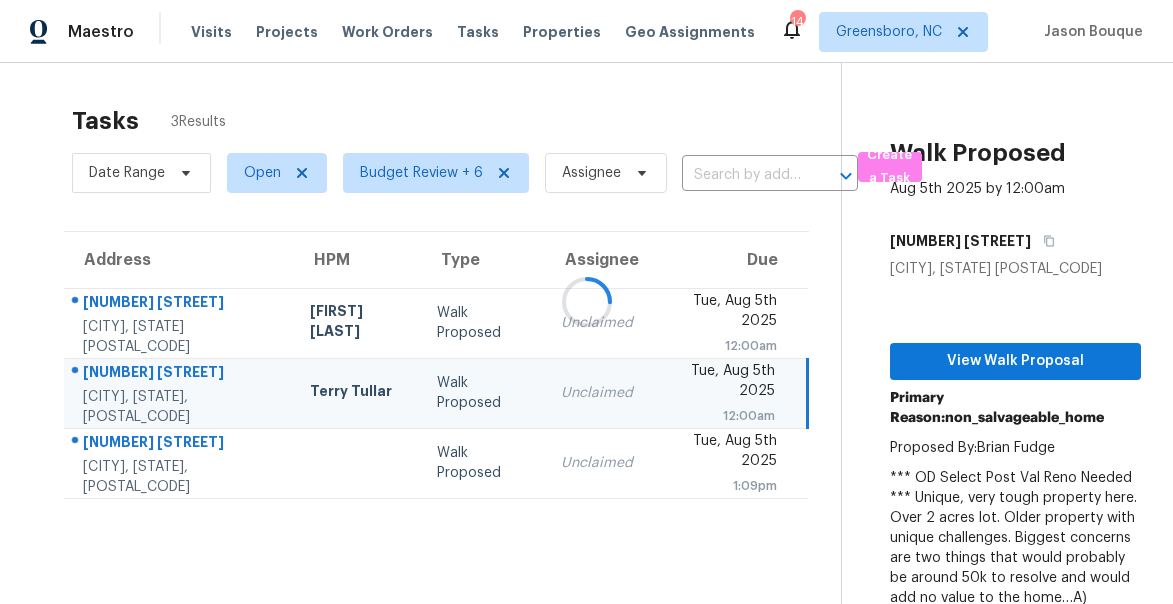 click at bounding box center (586, 302) 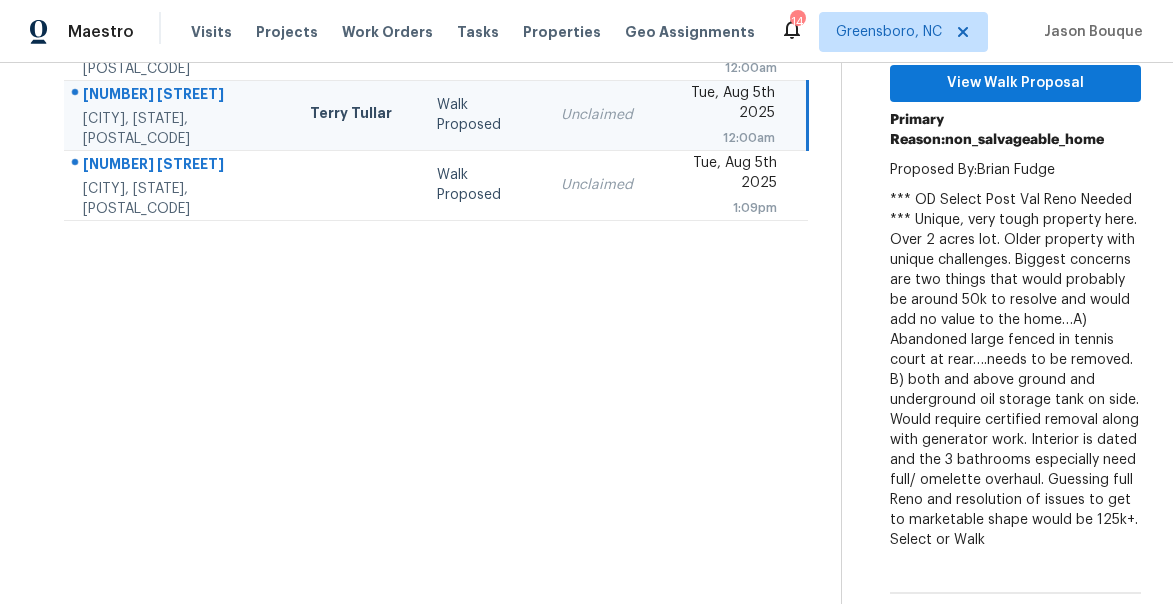 scroll, scrollTop: 279, scrollLeft: 0, axis: vertical 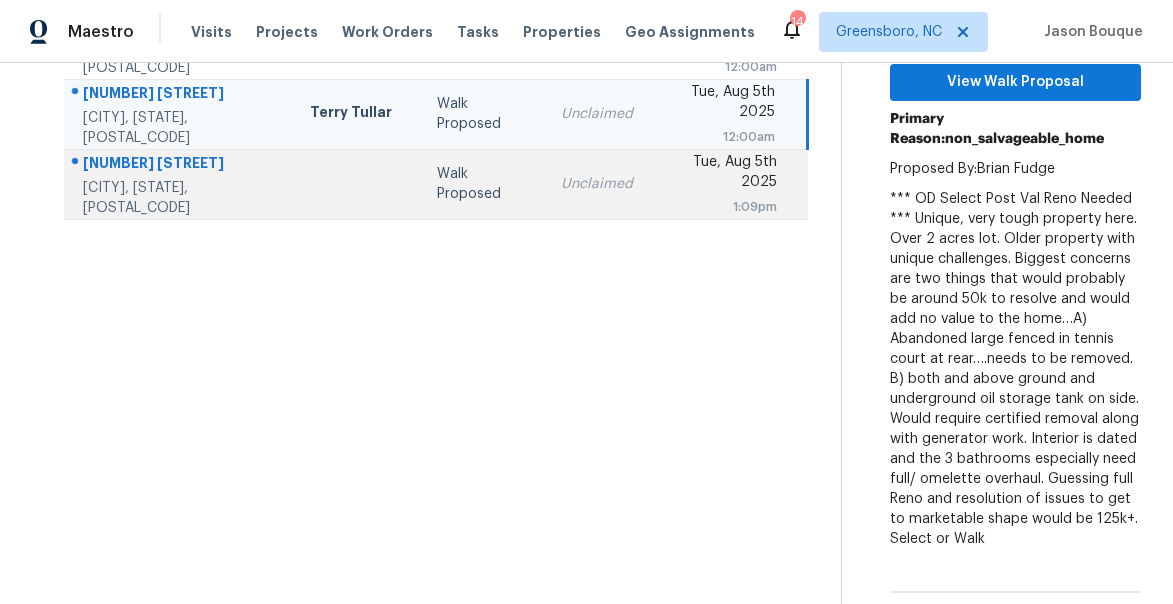 click on "[CITY], [STATE], [POSTAL_CODE]" at bounding box center [180, 198] 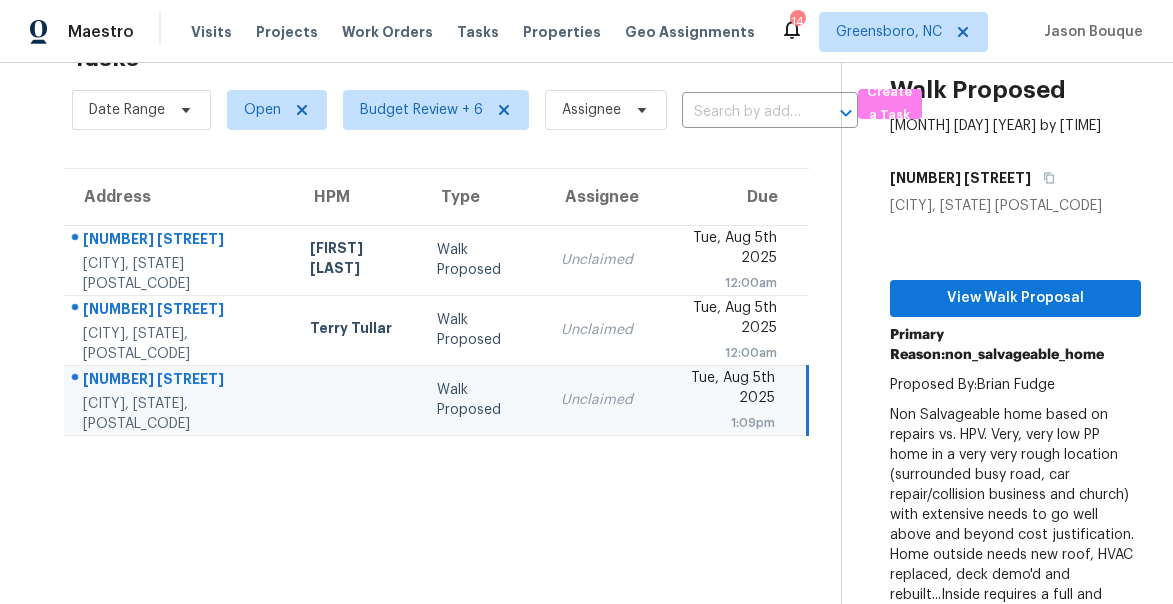 scroll, scrollTop: 279, scrollLeft: 0, axis: vertical 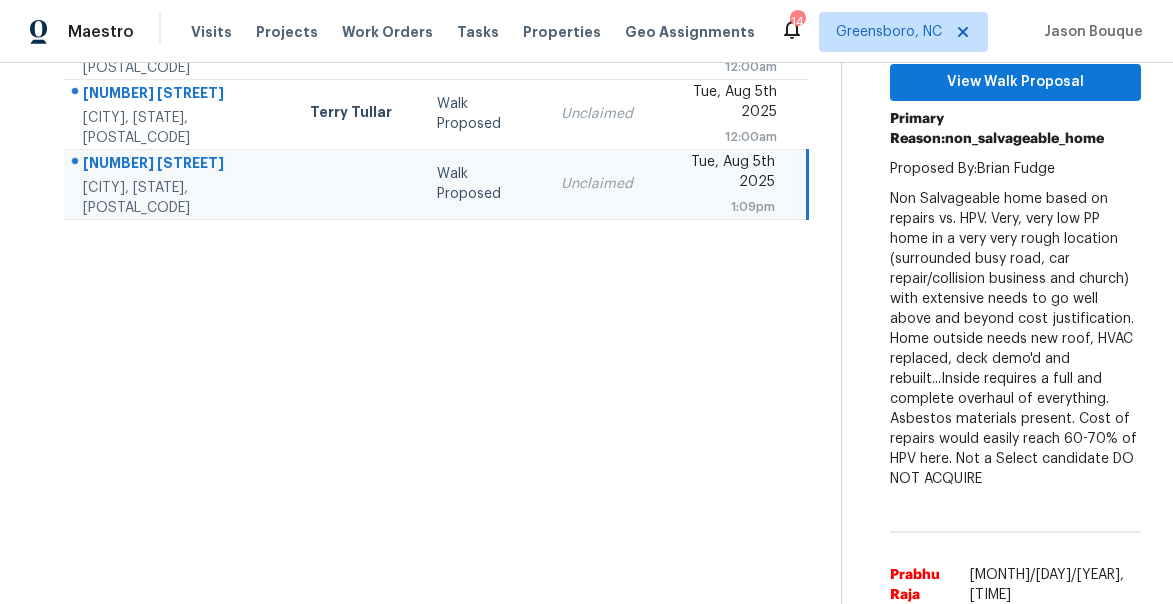 click on "[NUMBER] [STREET]" at bounding box center (180, 165) 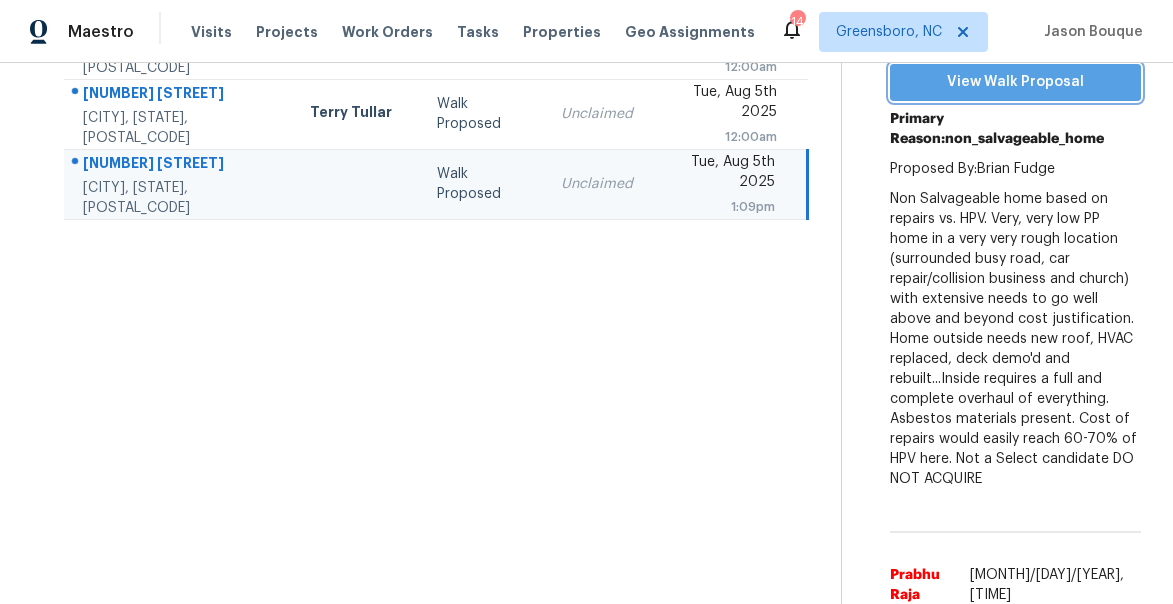 click on "View Walk Proposal" at bounding box center (1015, 82) 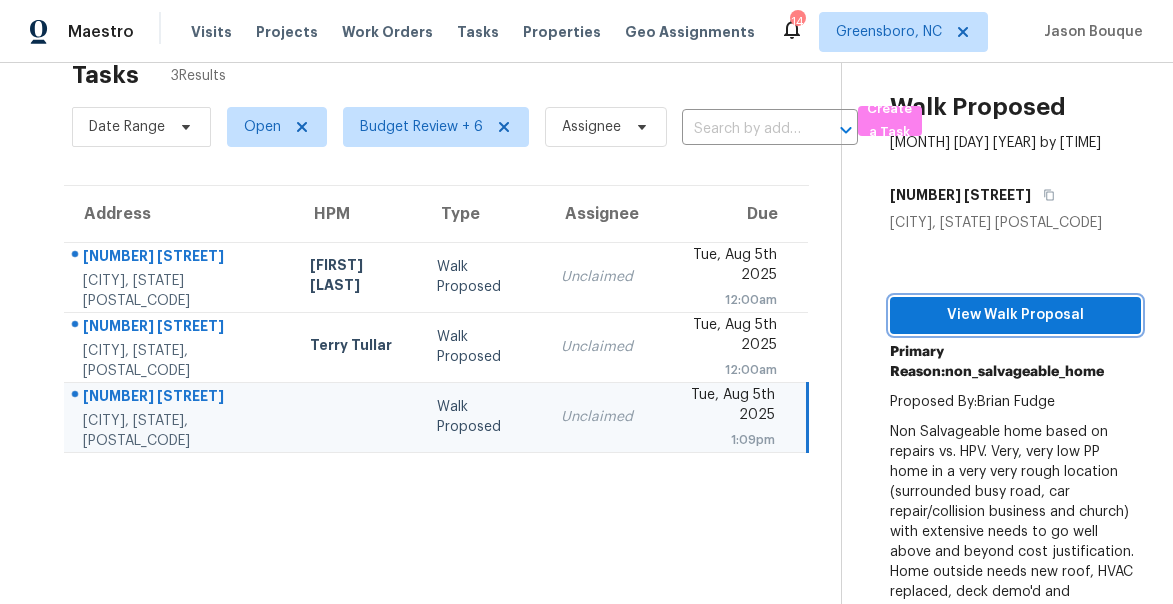 scroll, scrollTop: 0, scrollLeft: 0, axis: both 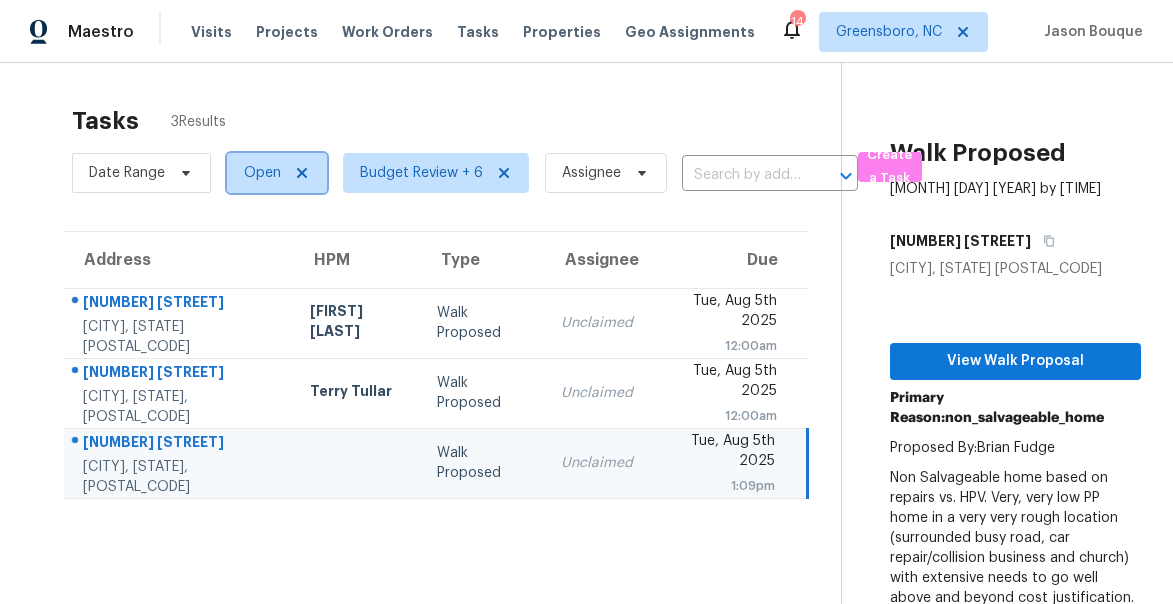 click on "Open" at bounding box center [277, 173] 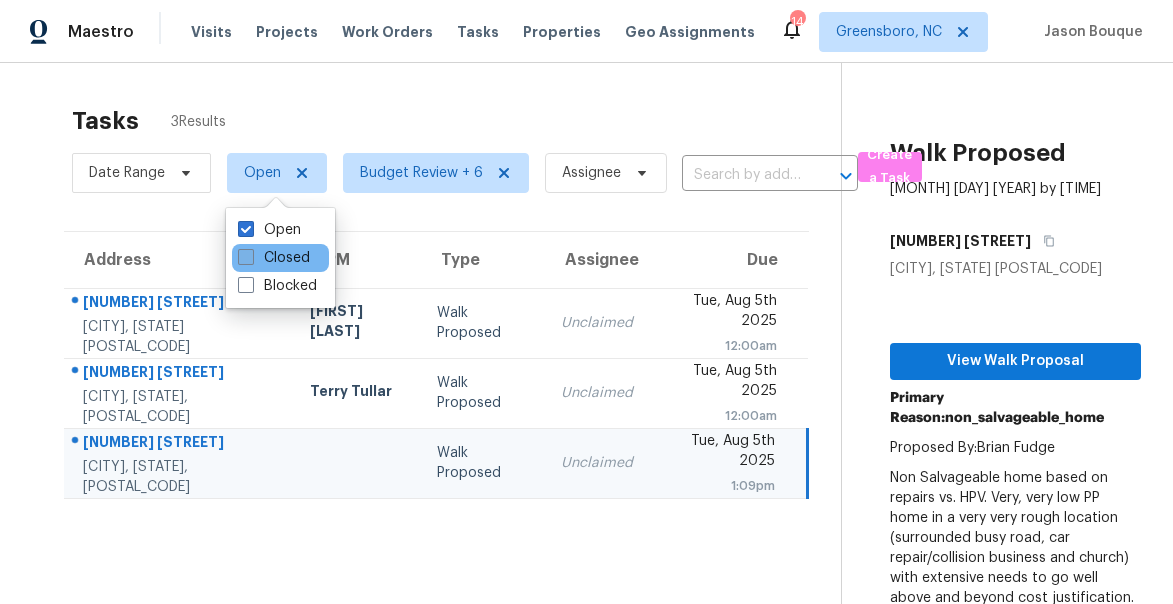 click at bounding box center [246, 257] 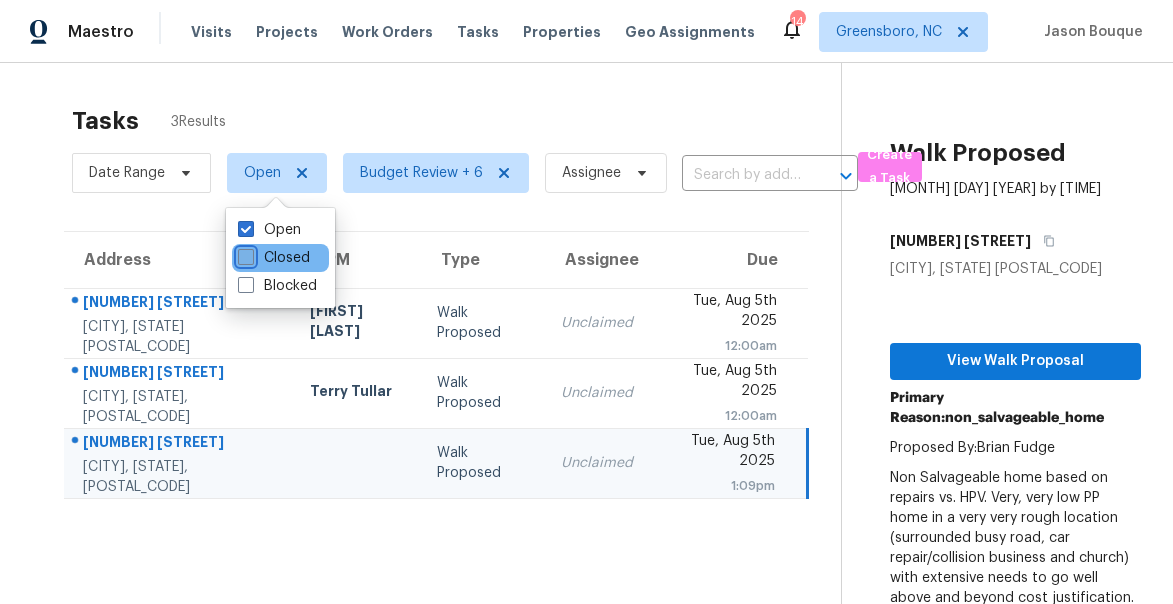 click on "Closed" at bounding box center [244, 254] 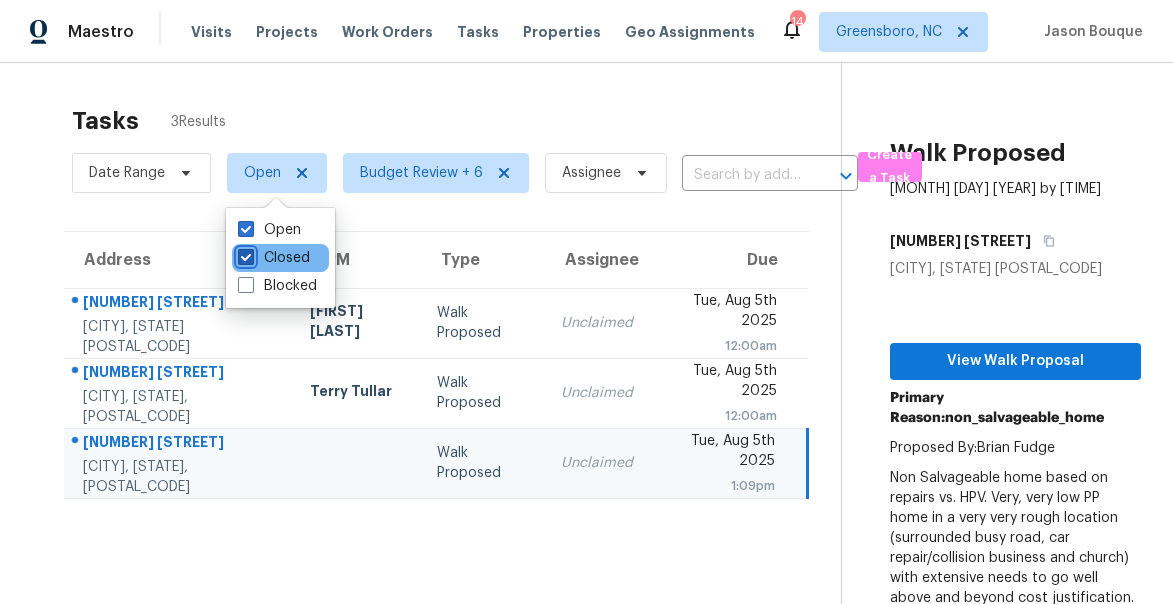 checkbox on "true" 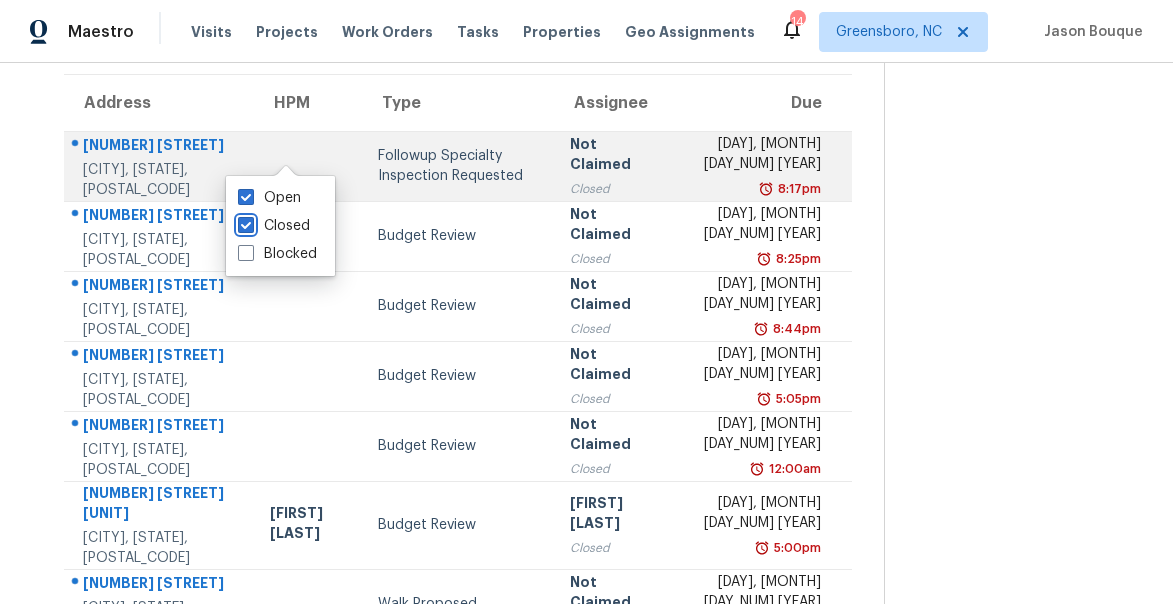 scroll, scrollTop: 0, scrollLeft: 0, axis: both 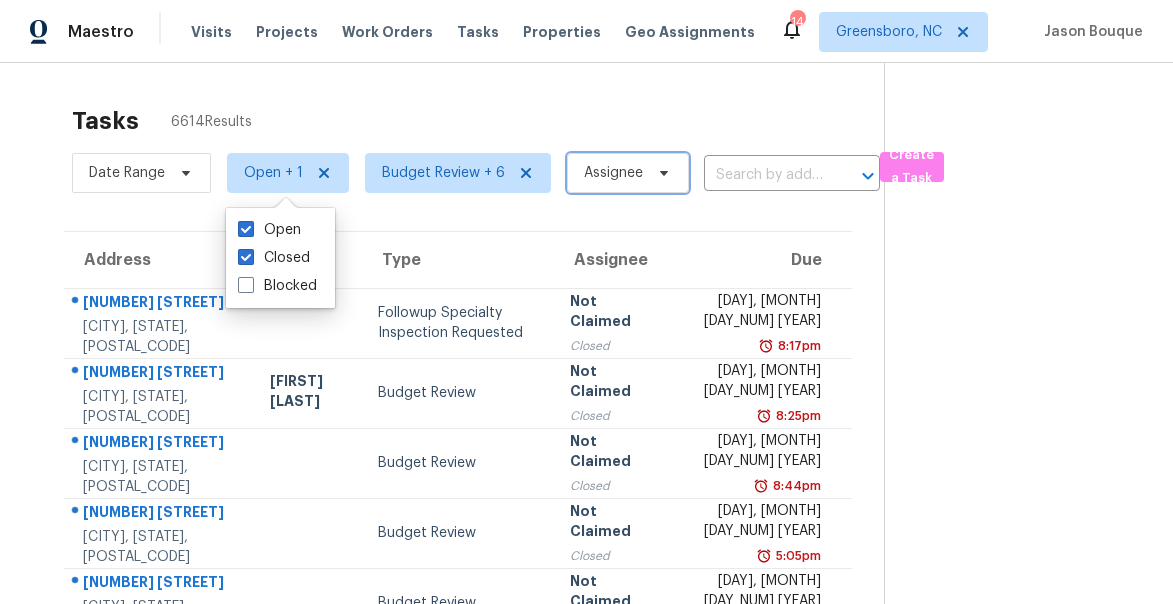 click on "Assignee" at bounding box center (628, 173) 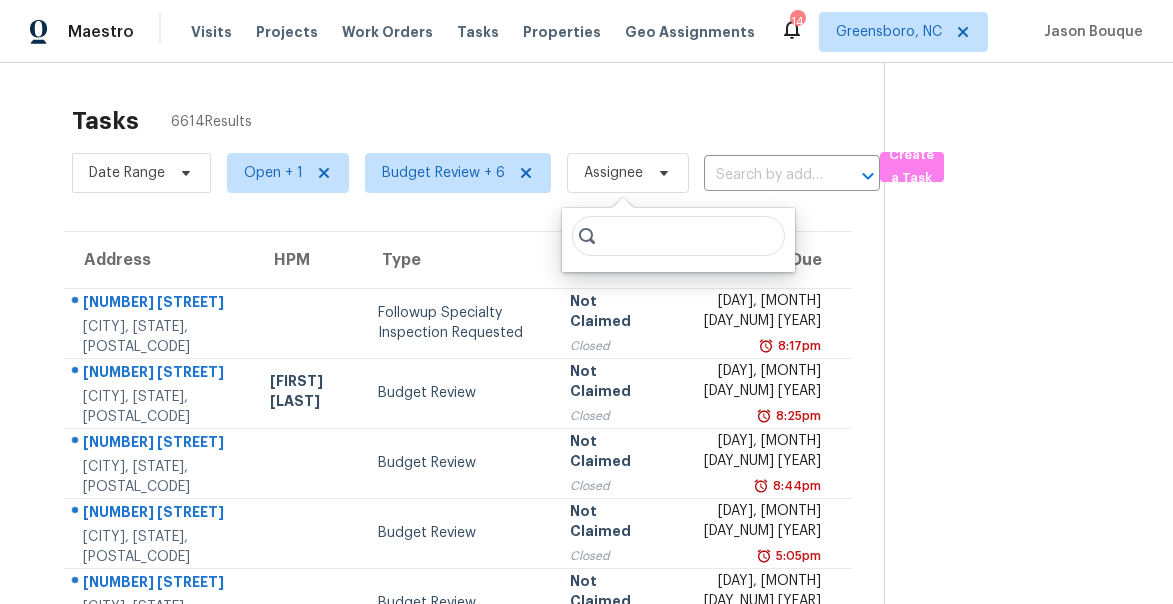 click at bounding box center (678, 236) 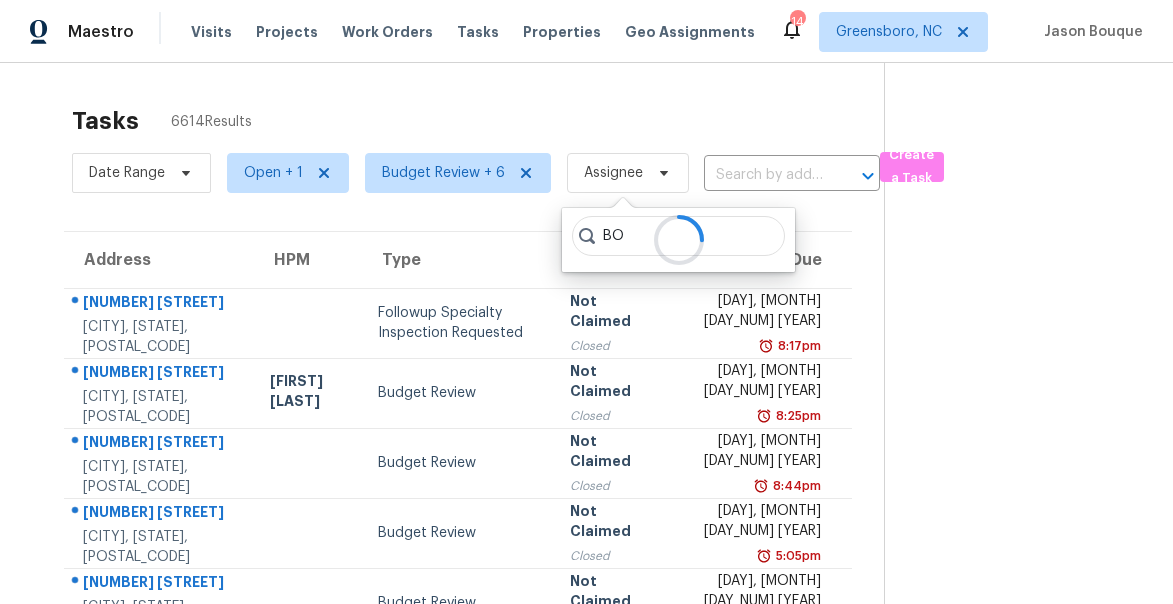 type on "B" 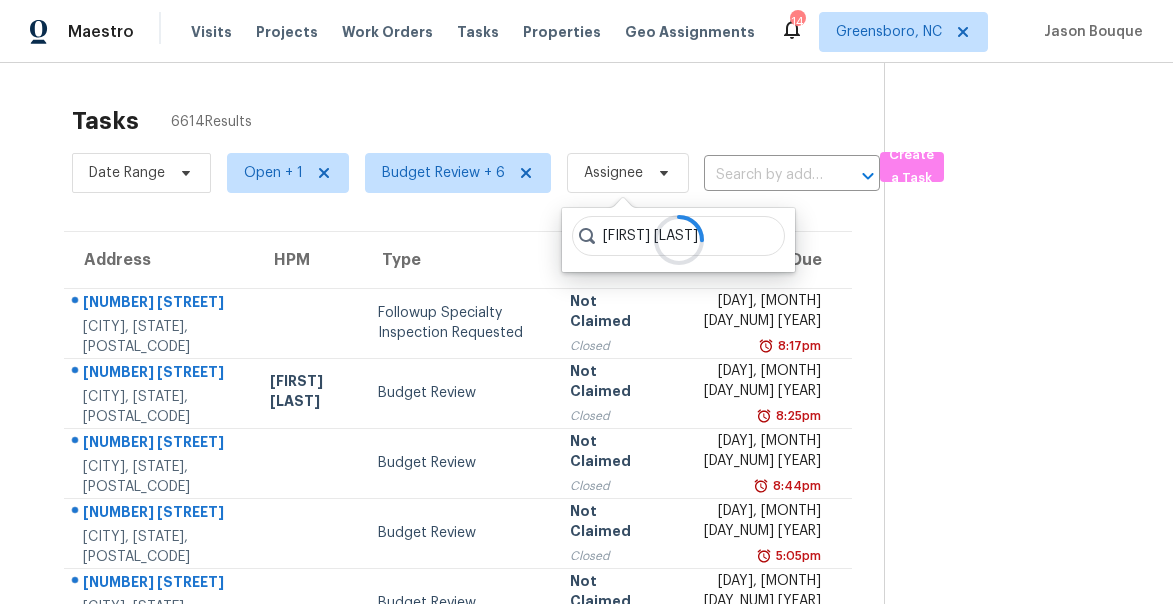 type on "[FIRST] [LAST]" 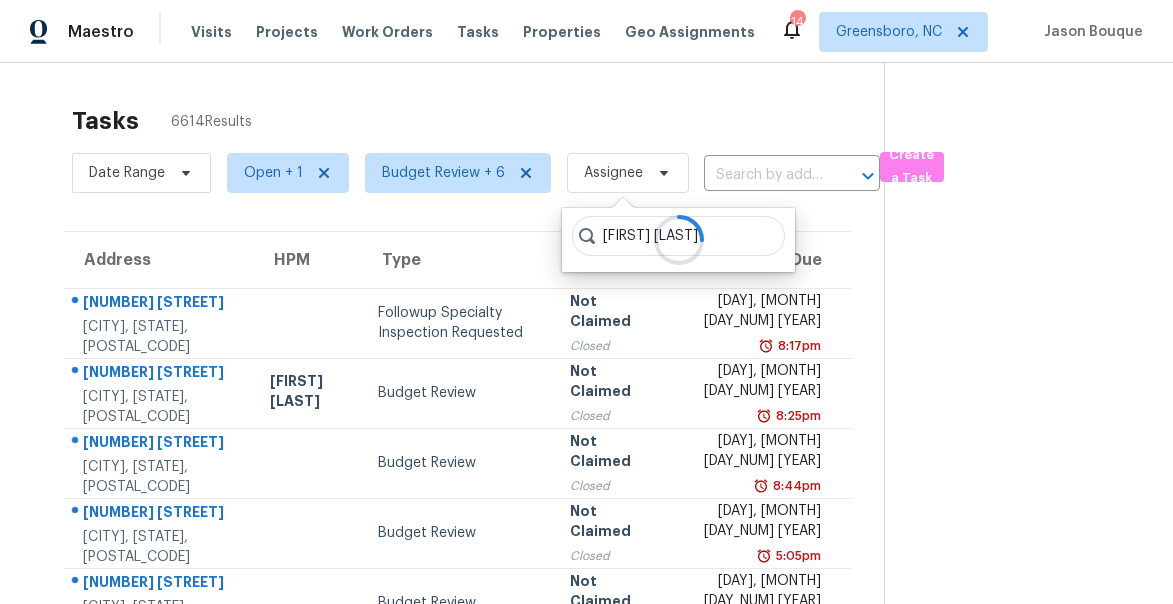 click at bounding box center [678, 240] 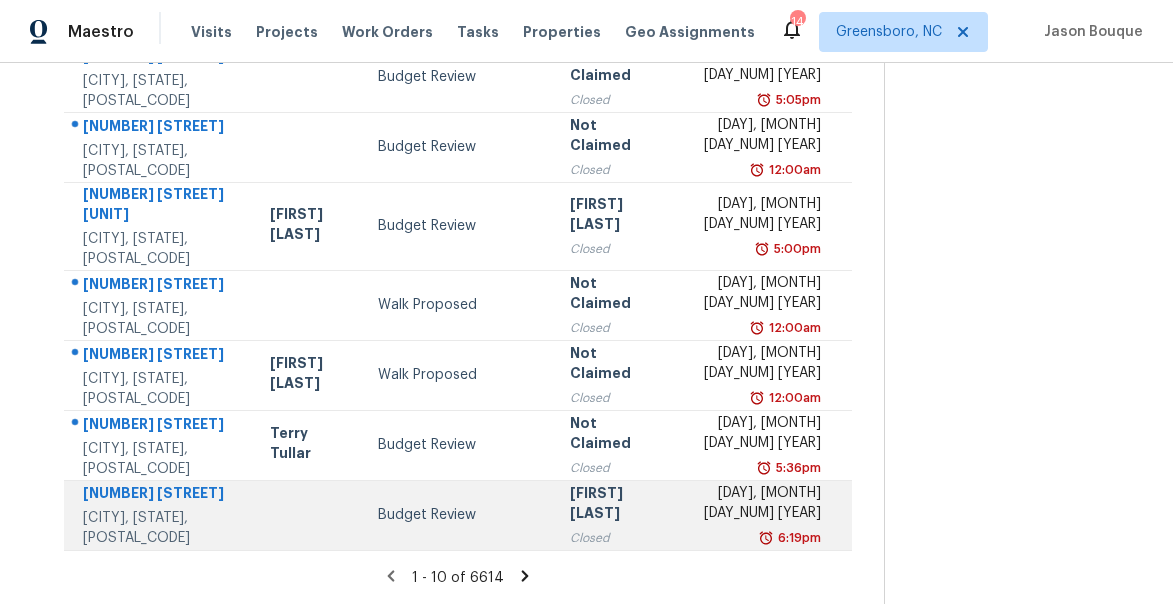 scroll, scrollTop: 0, scrollLeft: 0, axis: both 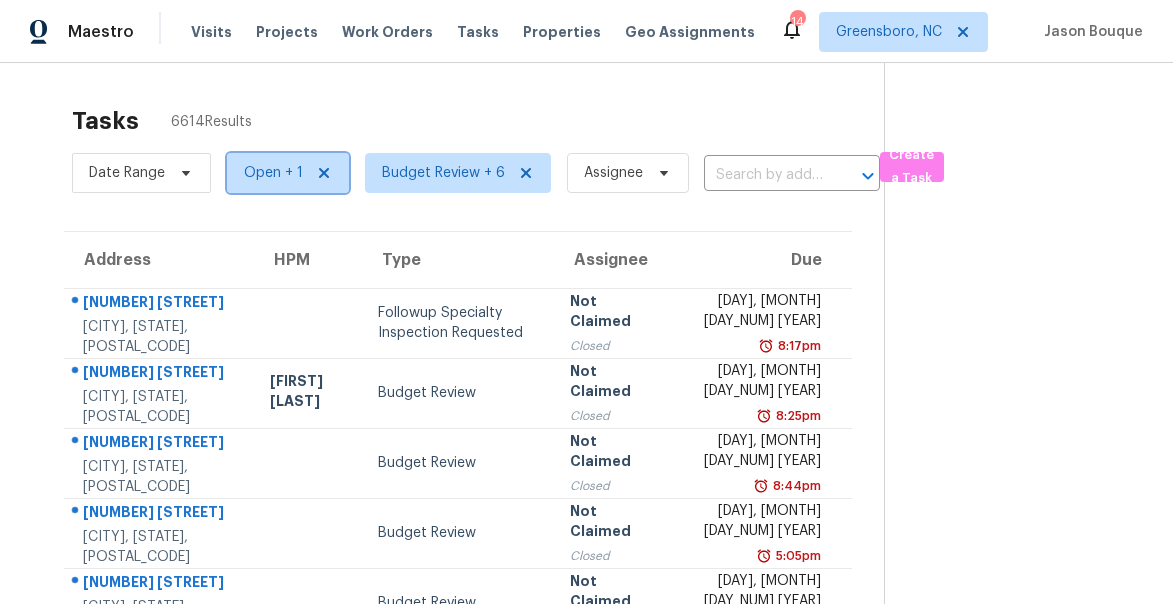 click on "Open + 1" at bounding box center [273, 173] 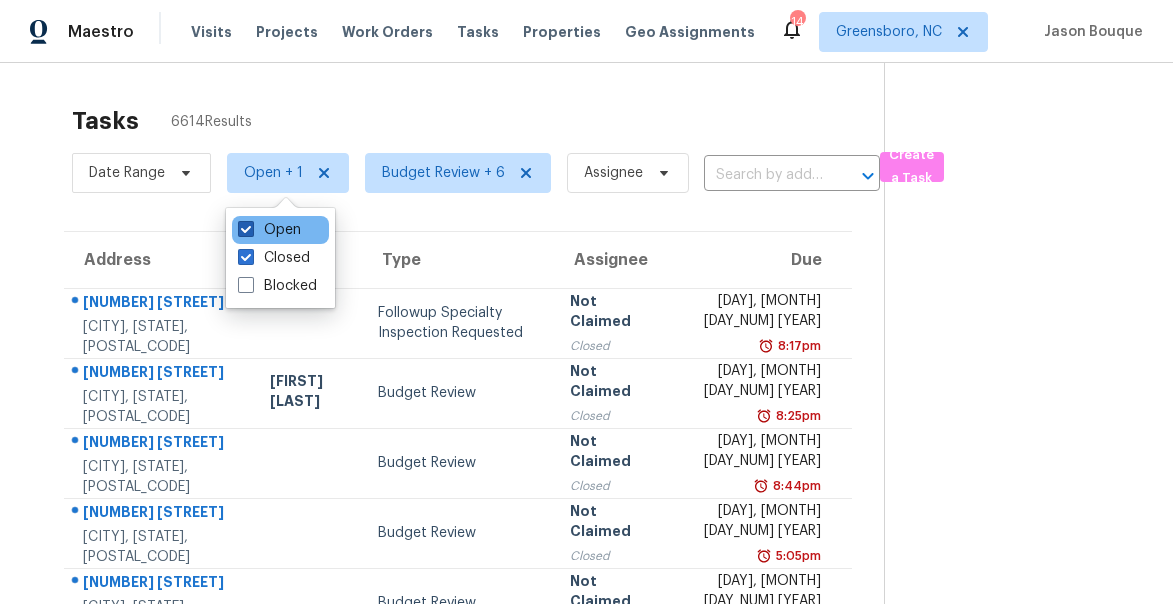 click at bounding box center (246, 229) 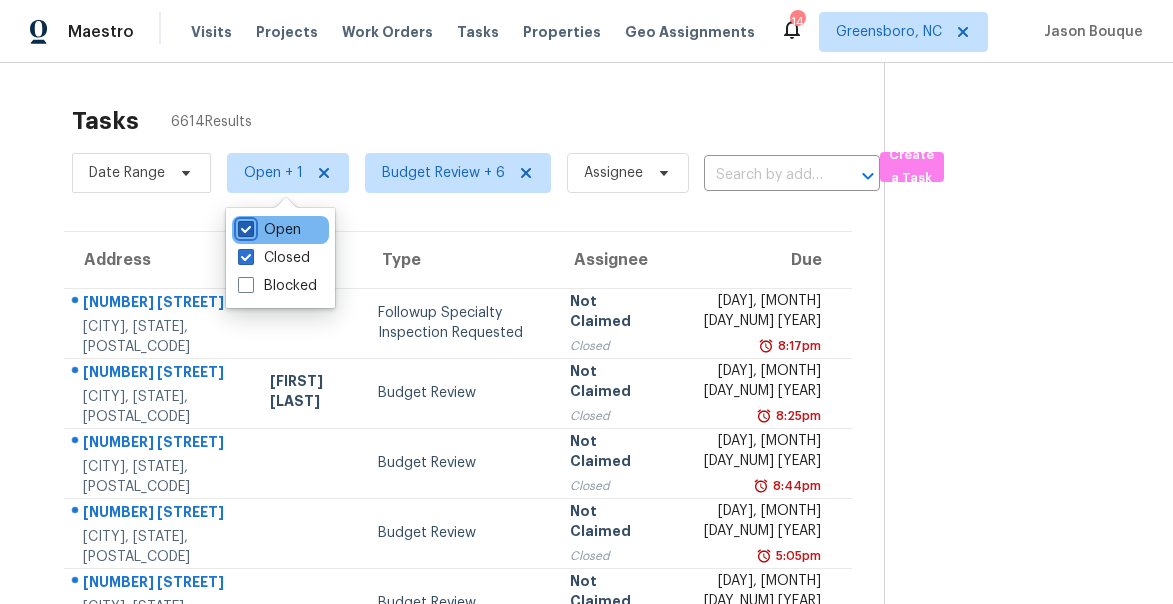 click on "Open" at bounding box center (244, 226) 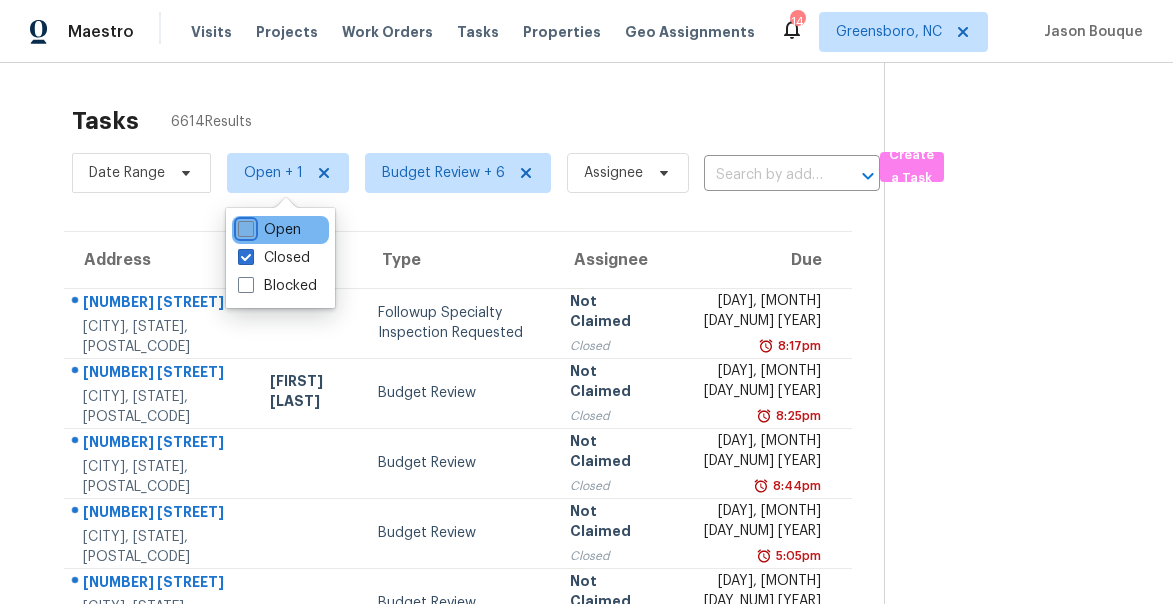 checkbox on "false" 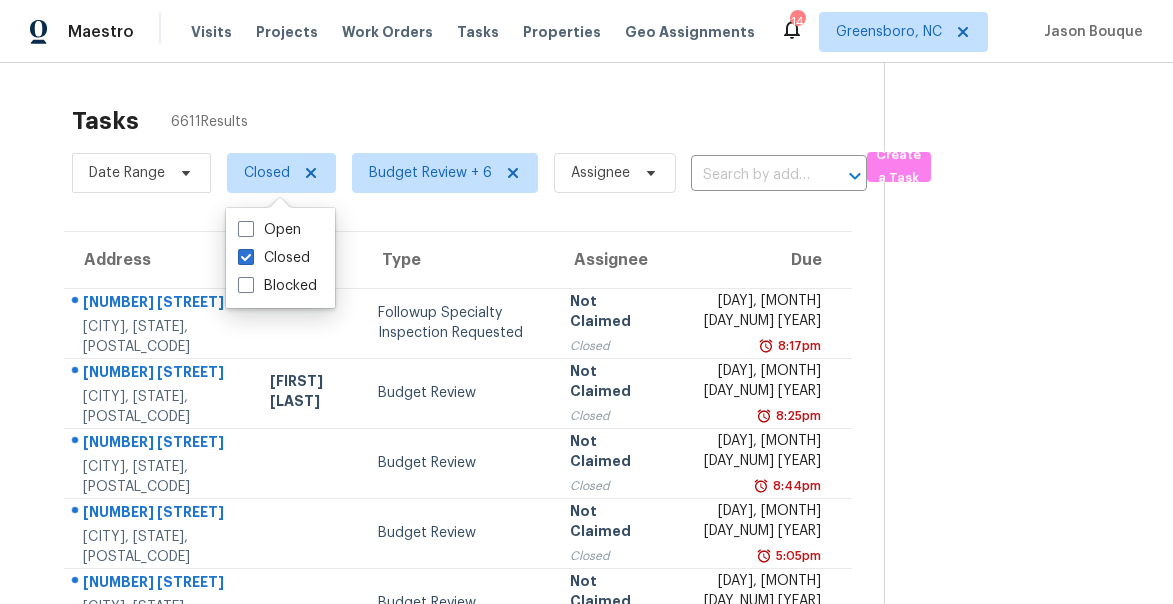 click on "Address HPM Type Assignee Due [NUMBER] [STREET]   [CITY], [STATE], [POSTAL_CODE] Followup Specialty Inspection Requested Not Claimed Closed [DAY], [MONTH] [DAY_NUM] [YEAR] [TIME] [NUMBER] [STREET]   [CITY], [STATE], [POSTAL_CODE] [NAME] Budget Review Not Claimed Closed [DAY], [MONTH] [DAY_NUM] [YEAR] [TIME] [NUMBER] [STREET]   [CITY], [STATE], [POSTAL_CODE] Budget Review Not Claimed Closed [DAY], [MONTH] [DAY_NUM] [YEAR] [TIME] [NUMBER] [STREET]   [CITY], [STATE], [POSTAL_CODE] Budget Review Not Claimed Closed [DAY], [MONTH] [DAY_NUM] [YEAR] [TIME] [NUMBER] [STREET]   [CITY], [STATE], [POSTAL_CODE] Budget Review Not Claimed Closed [DAY], [MONTH] [DAY_NUM] [YEAR] [TIME] [NUMBER] [STREET] [UNIT] [CITY], [STATE], [POSTAL_CODE] [NAME] Budget Review [NAME] Closed [DAY], [MONTH] [DAY_NUM] [YEAR] [TIME] [NUMBER] [STREET]   [CITY], [STATE], [POSTAL_CODE] Walk Proposed Not Claimed Closed [DAY], [MONTH] [DAY_NUM] [YEAR] [TIME] [NUMBER] [STREET]   [CITY], [STATE], [POSTAL_CODE] [NAME] Walk Proposed Not Claimed Closed [DAY], [MONTH] [DAY_NUM] [YEAR] [TIME]" at bounding box center [458, 619] 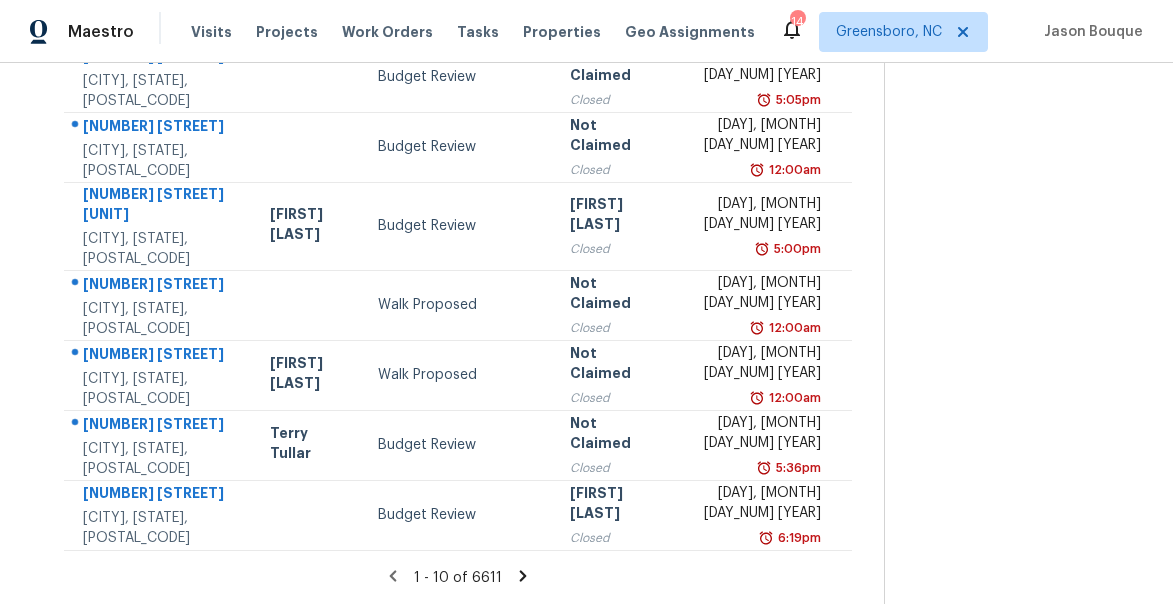 scroll, scrollTop: 0, scrollLeft: 0, axis: both 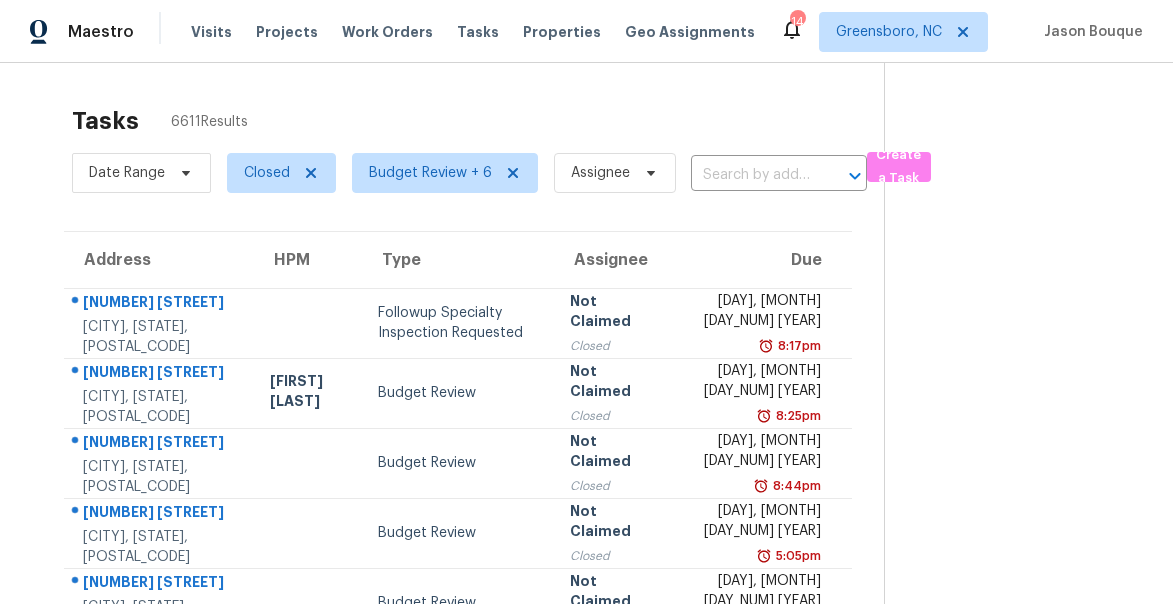 click on "Due" at bounding box center [759, 260] 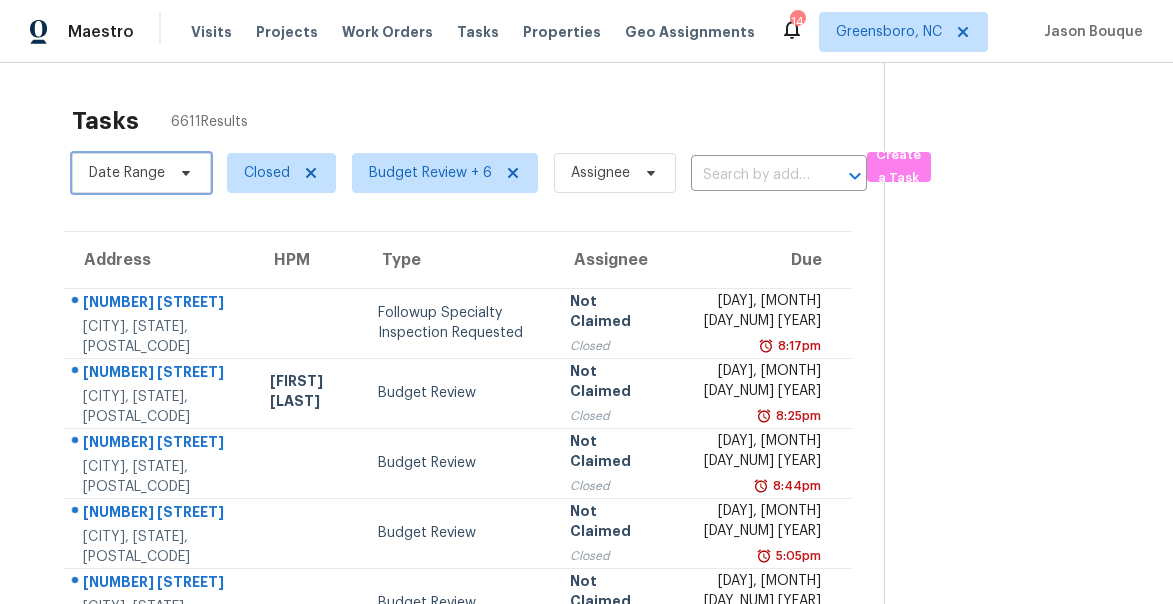 click on "Date Range" at bounding box center (127, 173) 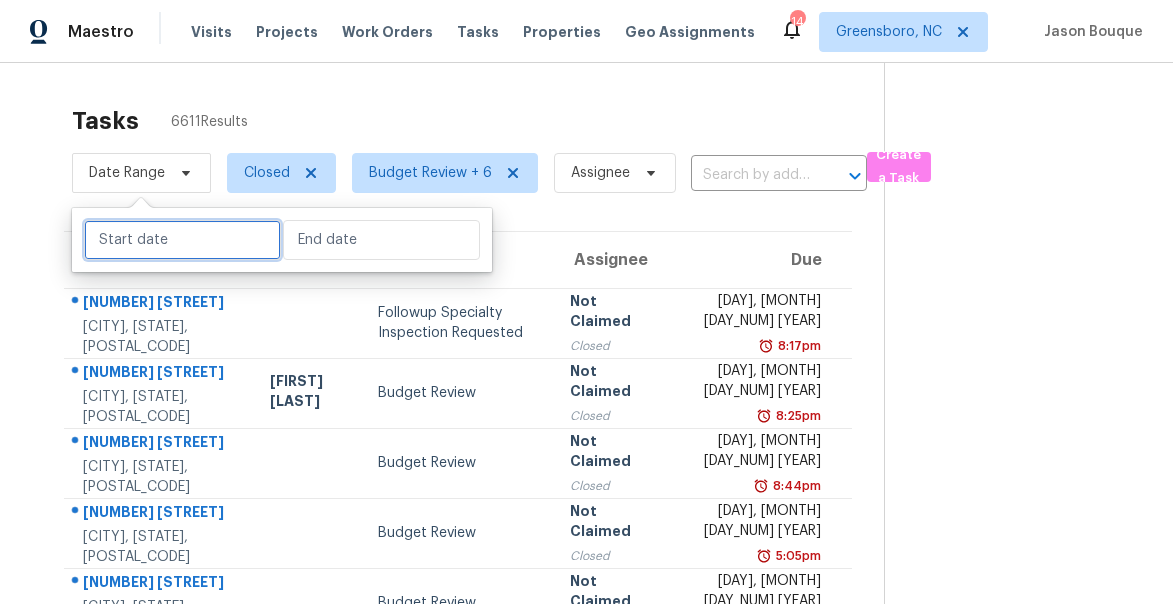 click at bounding box center (182, 240) 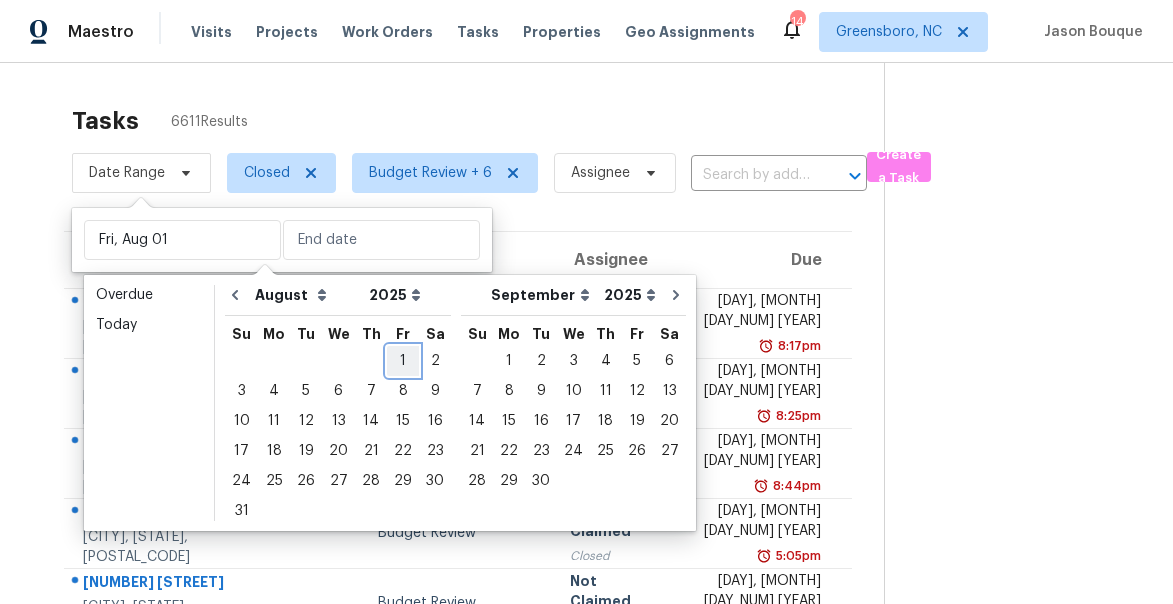 click on "1" at bounding box center (403, 361) 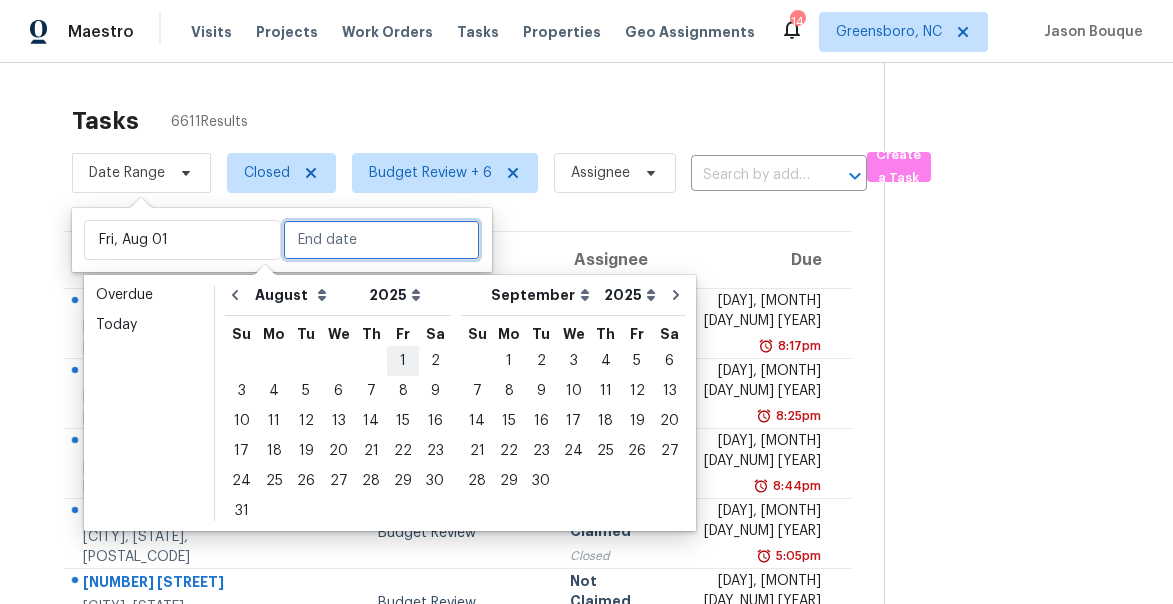 type on "Fri, Aug 01" 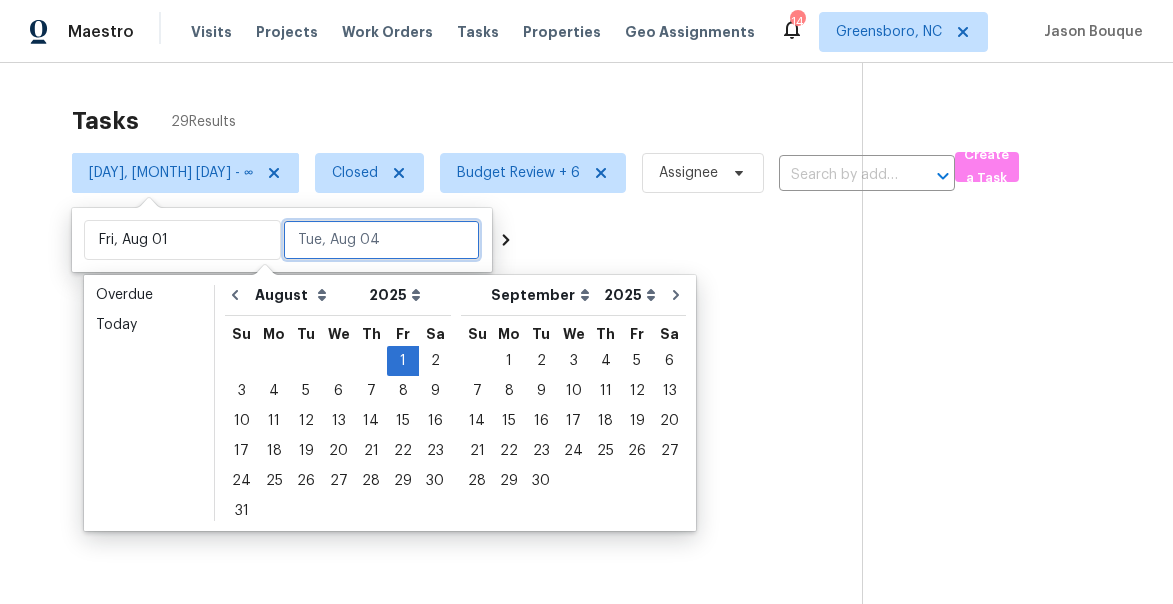 type on "Sat, Aug 02" 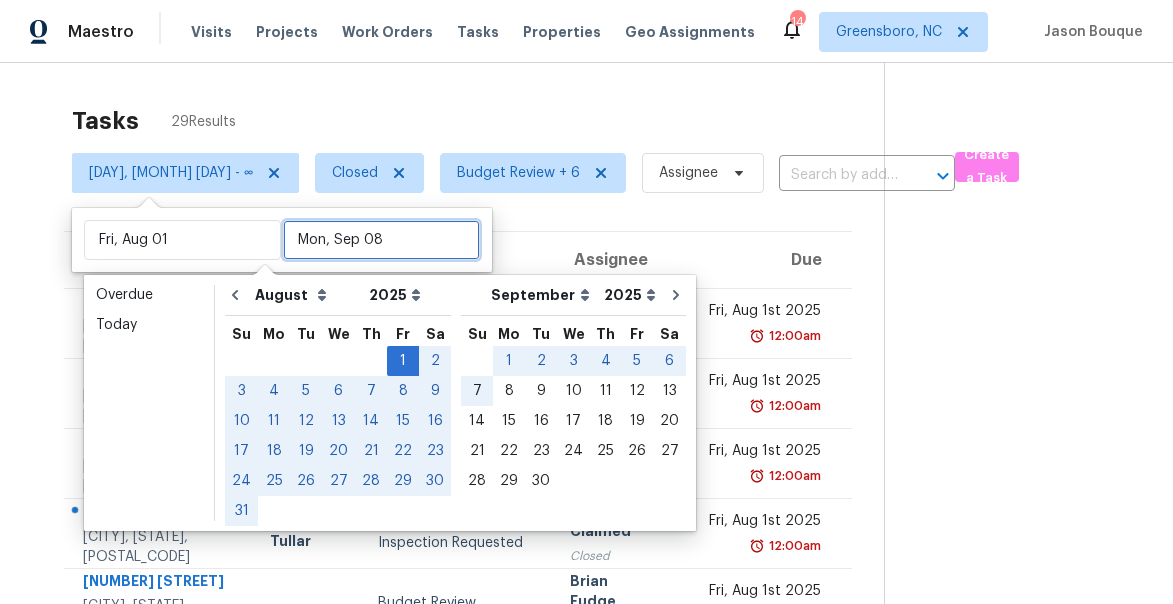 type on "Sun, Sep 07" 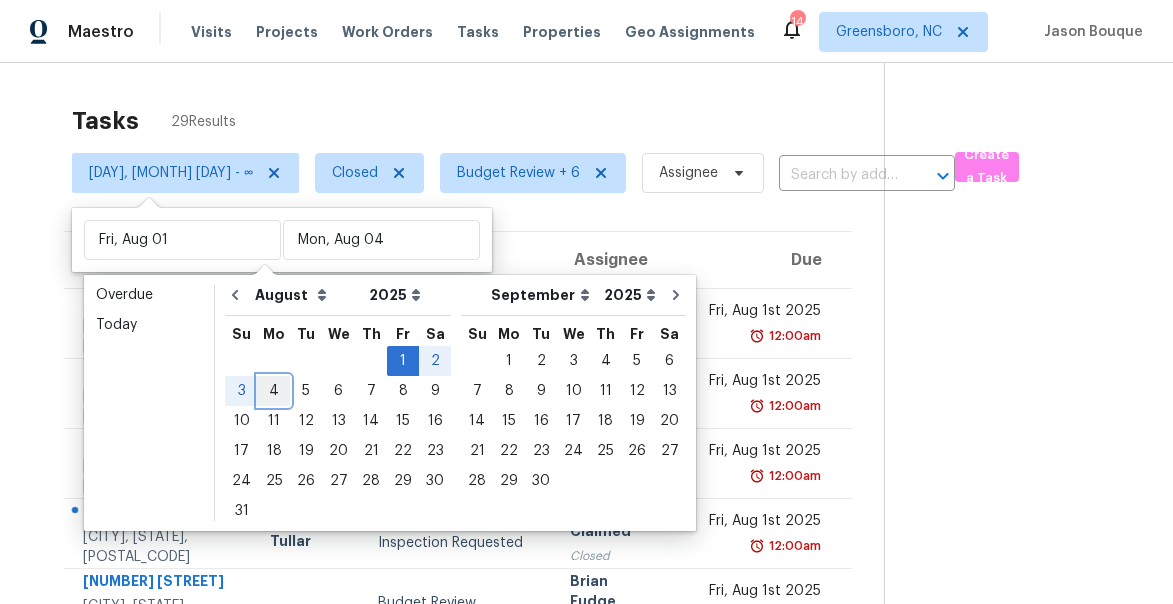 click on "4" at bounding box center [274, 391] 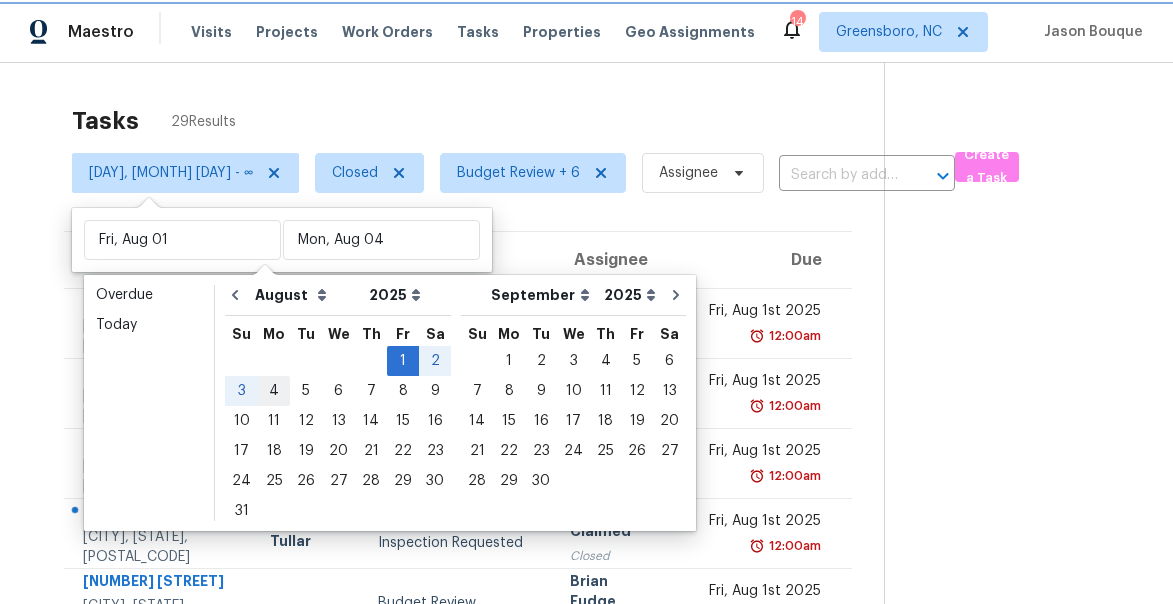 type on "Mon, Aug 04" 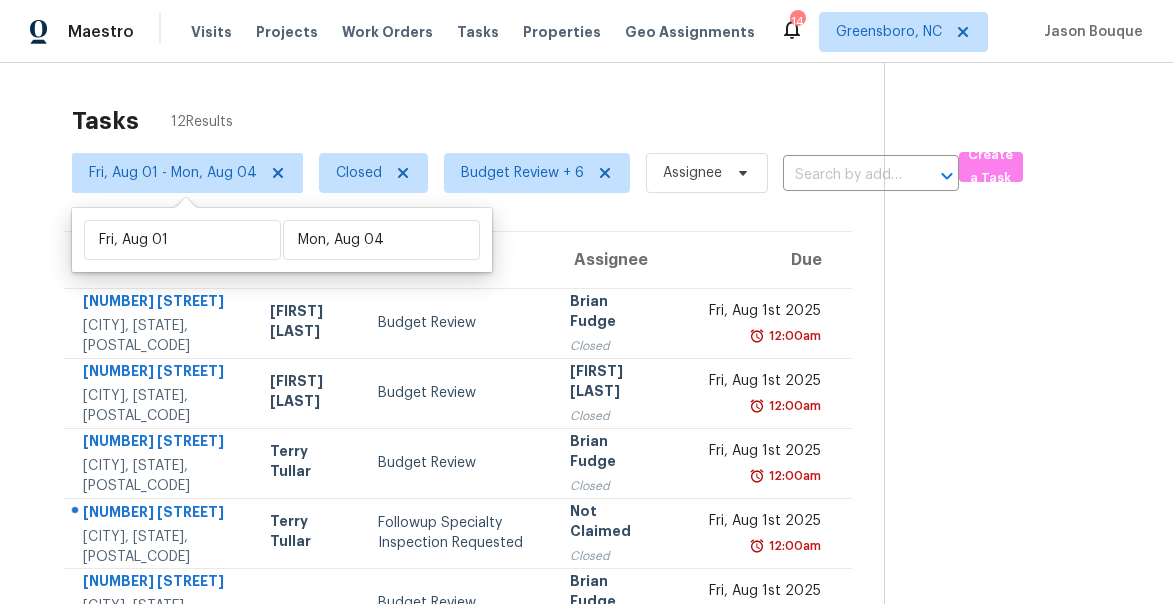 click on "Address HPM Type Assignee Due [NUMBER] [STREET]   [CITY], [STATE], [POSTAL_CODE] [NAME] Budget Review [NAME] Closed [DAY], [MONTH] [YEAR] [TIME] [NUMBER] [STREET]   [CITY], [STATE], [POSTAL_CODE] [NAME] Budget Review [NAME] Closed [DAY], [MONTH] [YEAR] [TIME] [NUMBER] [STREET]   [CITY], [STATE], [POSTAL_CODE] [NAME] Budget Review [NAME] Closed [DAY], [MONTH] [YEAR] [TIME] [NUMBER] [STREET]   [CITY], [STATE], [POSTAL_CODE] [NAME] Followup Specialty Inspection Requested Not Claimed Closed [DAY], [MONTH] [YEAR] [TIME] [NUMBER] [STREET]   [CITY], [STATE], [POSTAL_CODE] Budget Review [NAME] Closed [DAY], [MONTH] [YEAR] [TIME] [NUMBER] [STREET]   [CITY], [STATE], [POSTAL_CODE] [NAME] Change Order Review Not Claimed Closed [DAY], [MONTH] [YEAR] [TIME] [NUMBER] [STREET]   [CITY], [STATE], [POSTAL_CODE] [NAME] Budget Review [NAME] Closed [DAY], [MONTH] [YEAR] [TIME] [NUMBER] [STREET]   [CITY], [STATE], [POSTAL_CODE] [NAME] Budget Review [NAME] Closed [DAY], [MONTH] [YEAR] [TIME] [NUMBER] [STREET]   [CITY], [STATE], [POSTAL_CODE] [NAME] Closed" at bounding box center (458, 610) 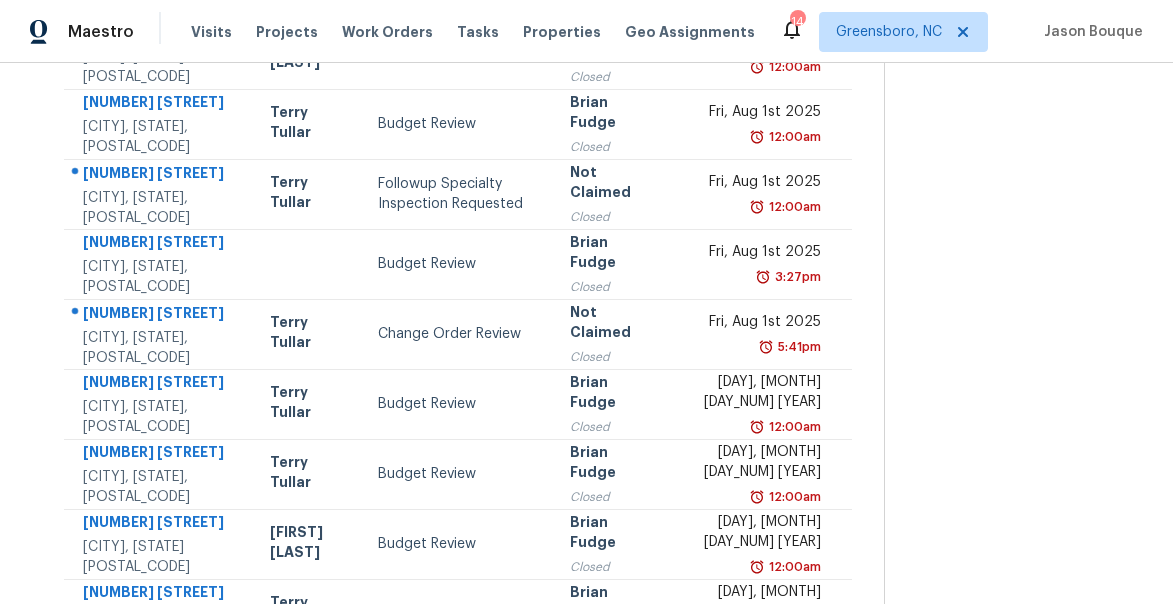 scroll, scrollTop: 473, scrollLeft: 0, axis: vertical 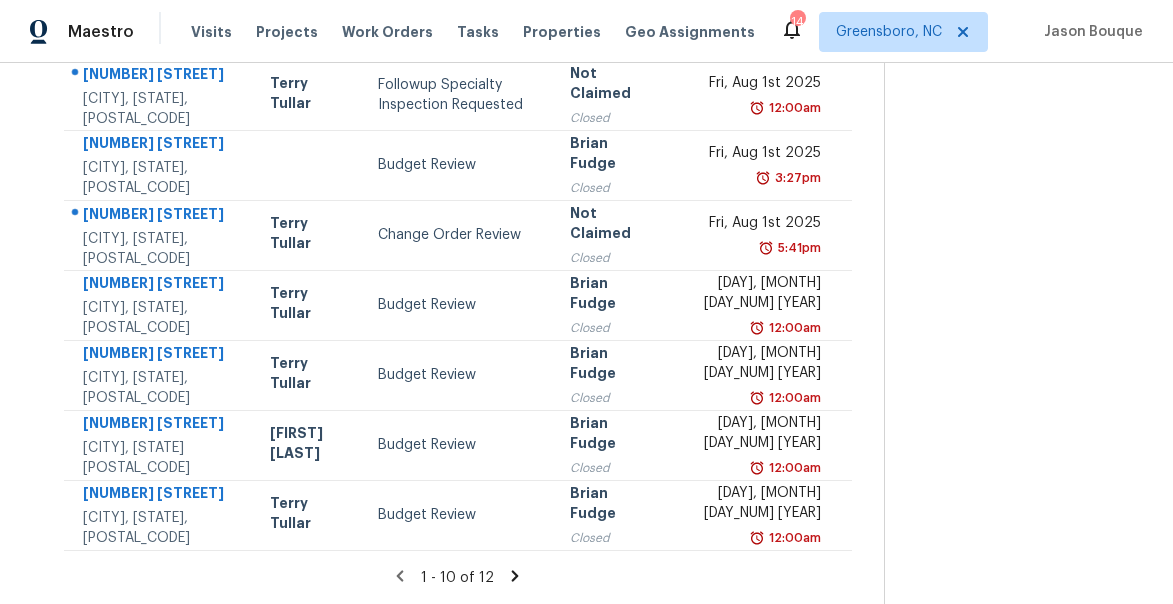 click 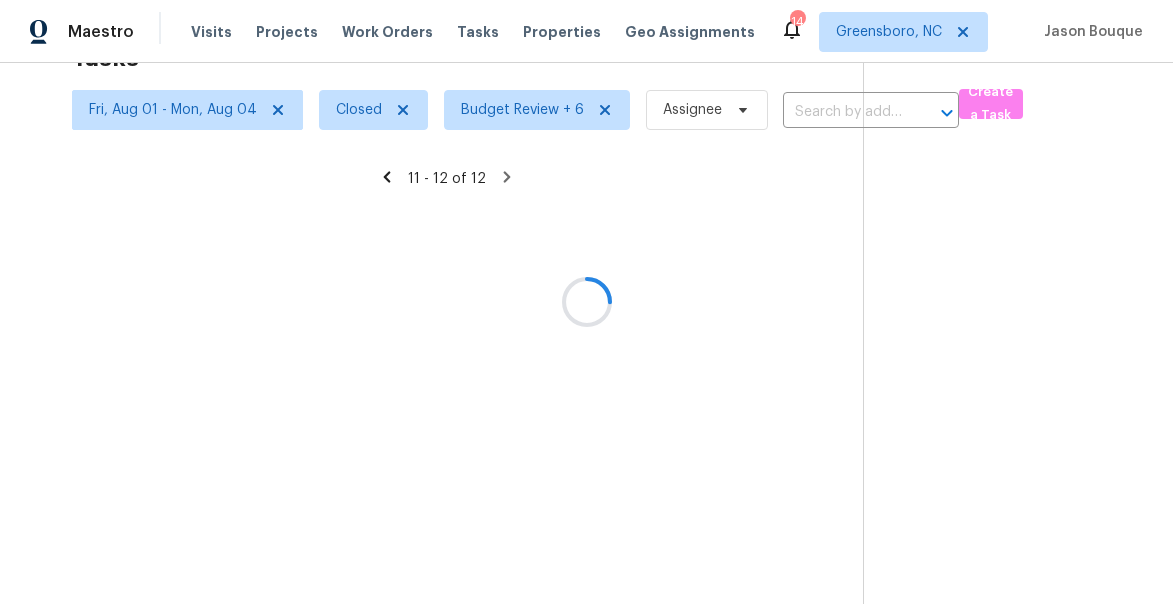 scroll, scrollTop: 63, scrollLeft: 0, axis: vertical 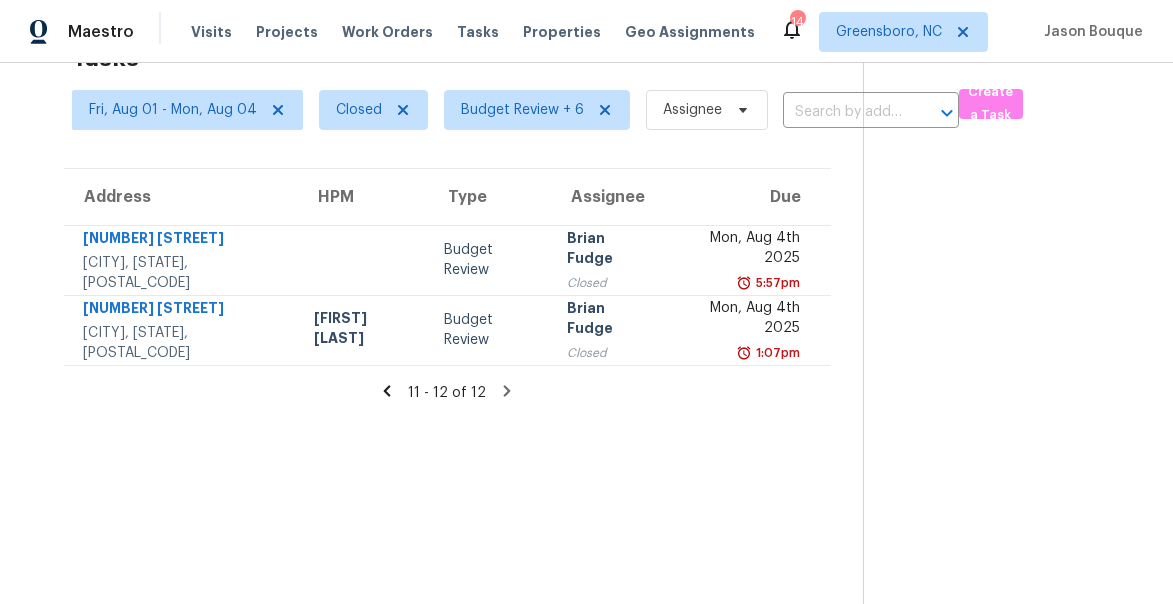 click 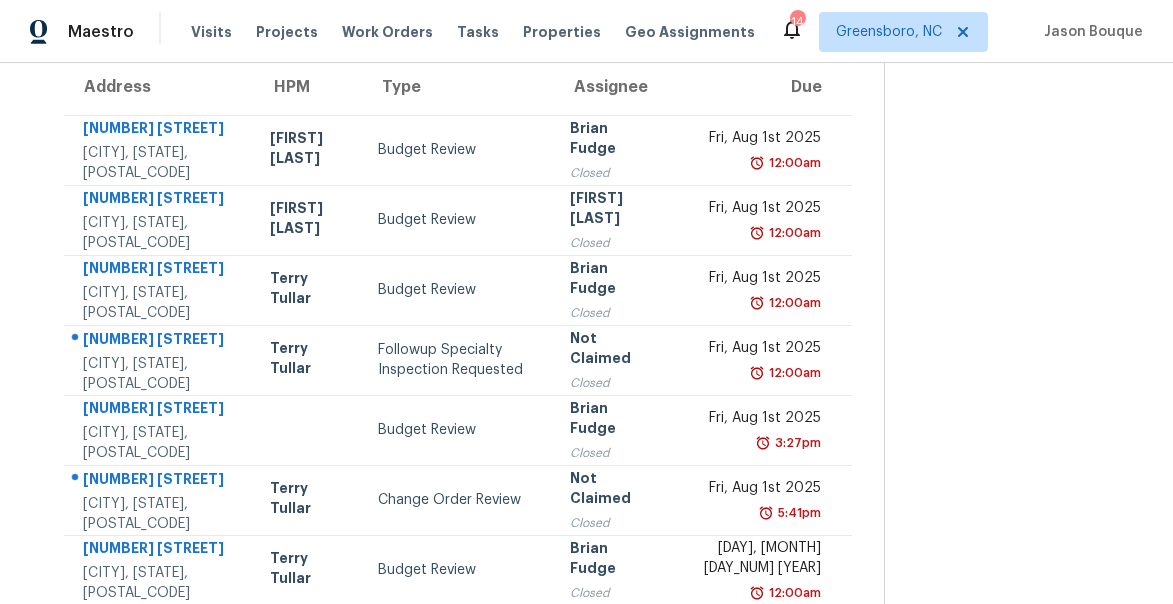 scroll, scrollTop: 0, scrollLeft: 0, axis: both 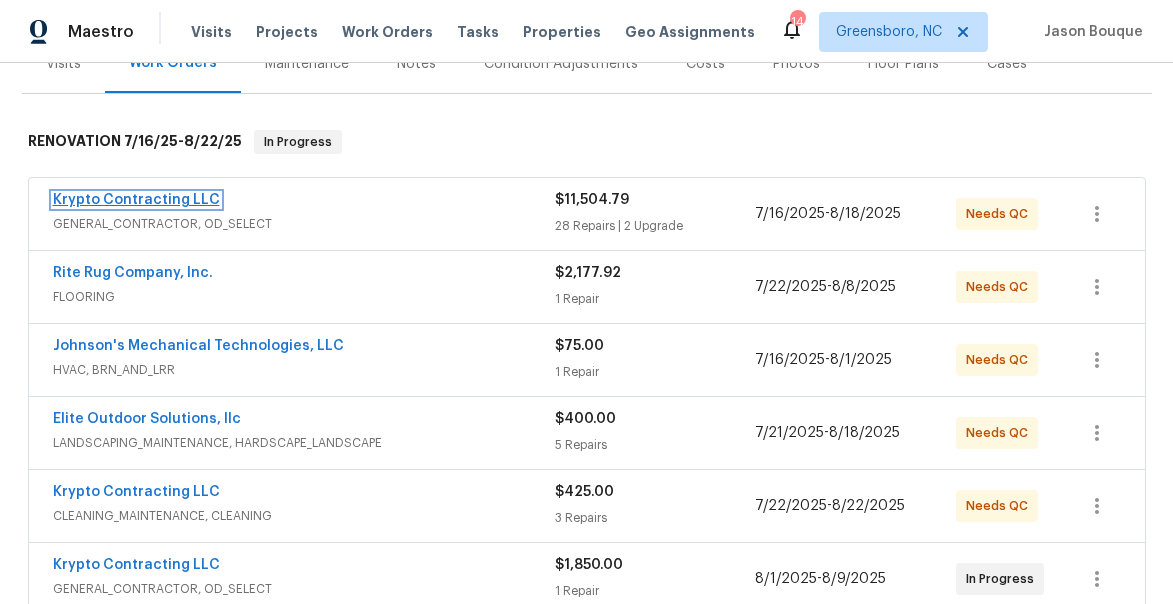 click on "Krypto Contracting LLC" at bounding box center [136, 200] 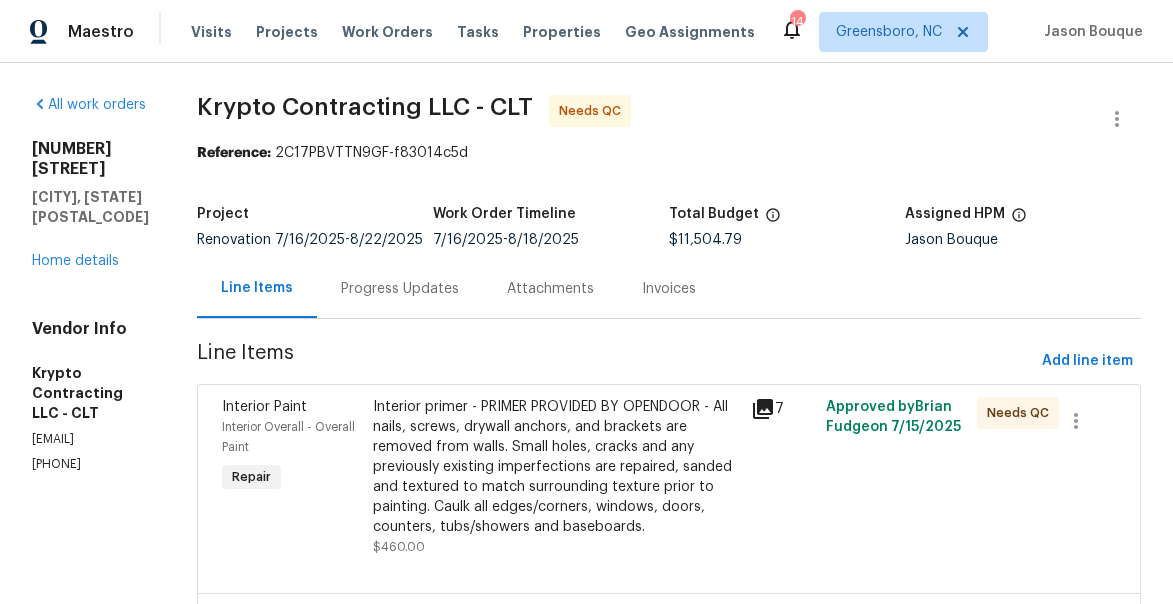 click 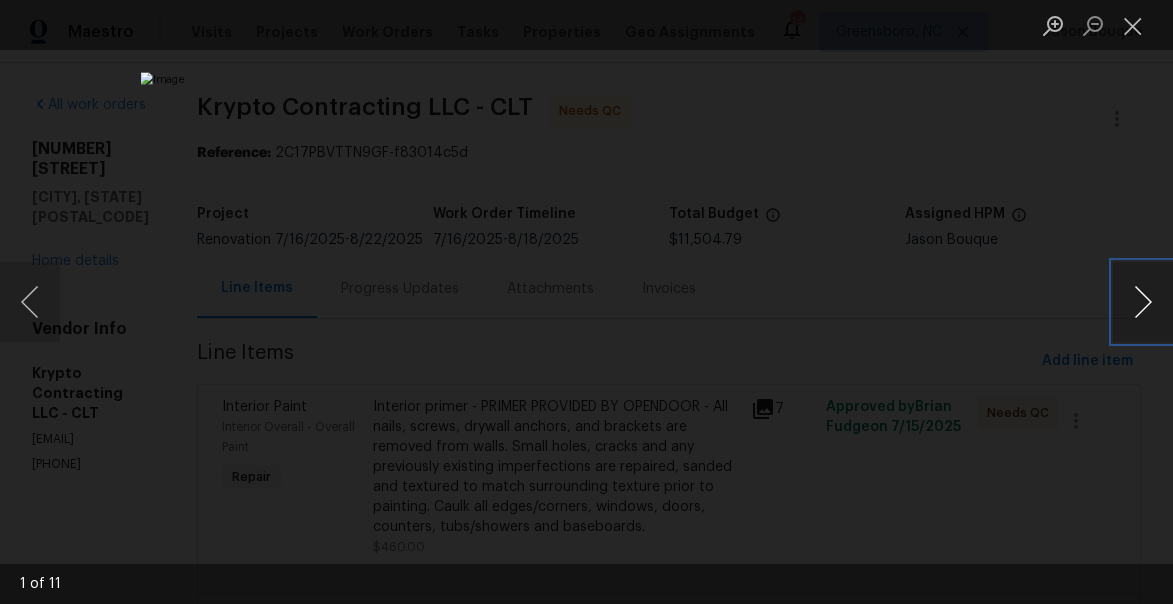 click at bounding box center [1143, 302] 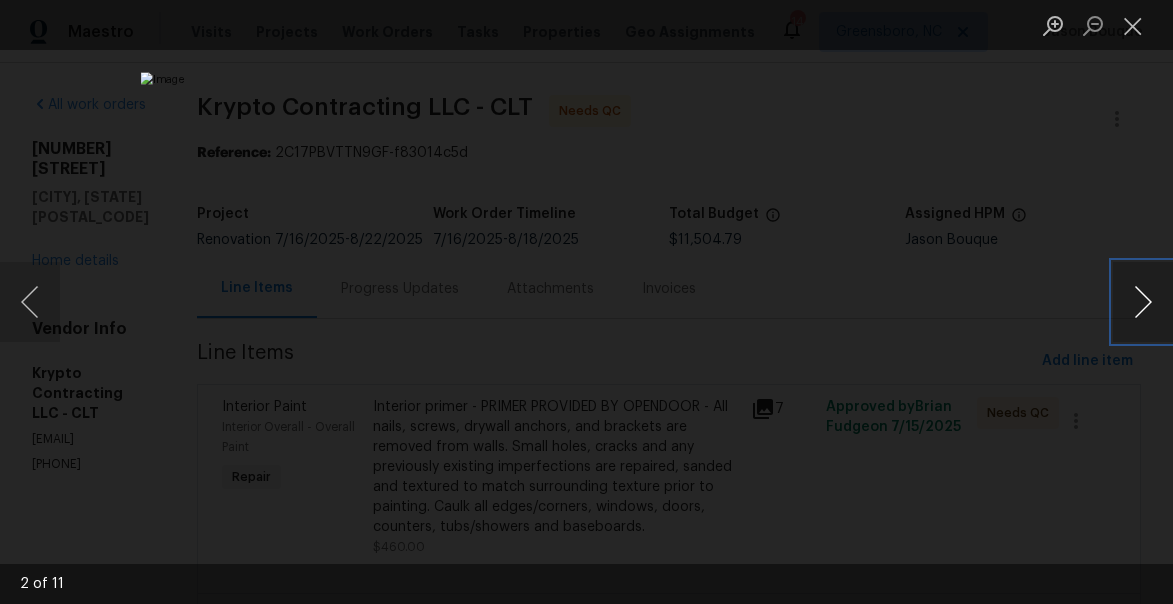 click at bounding box center [1143, 302] 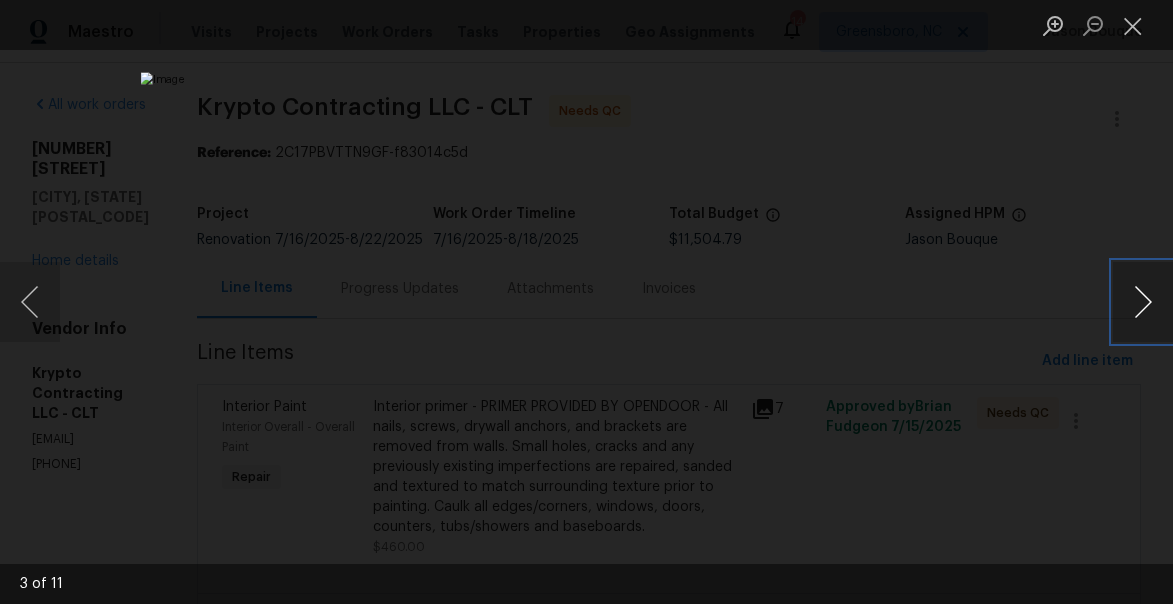 click at bounding box center [1143, 302] 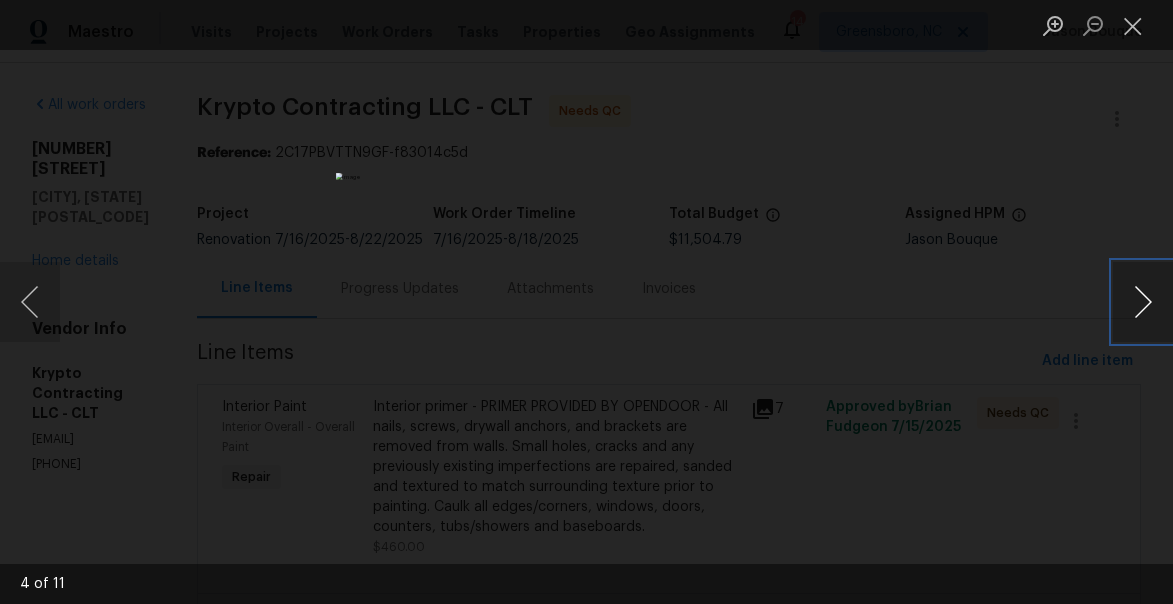 click at bounding box center (1143, 302) 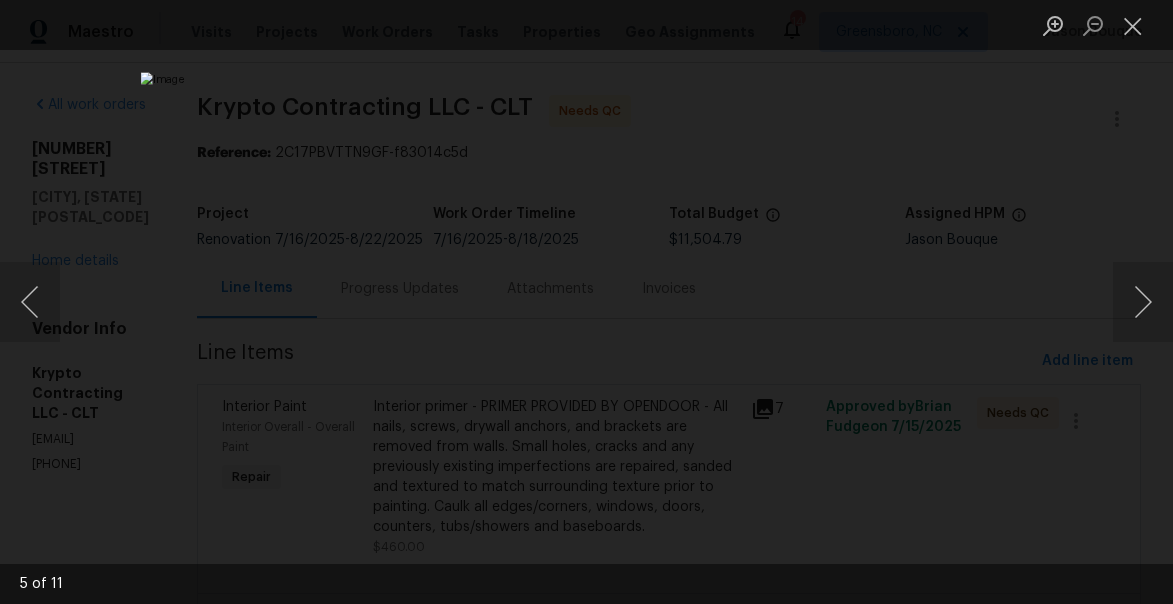 click at bounding box center (1133, 25) 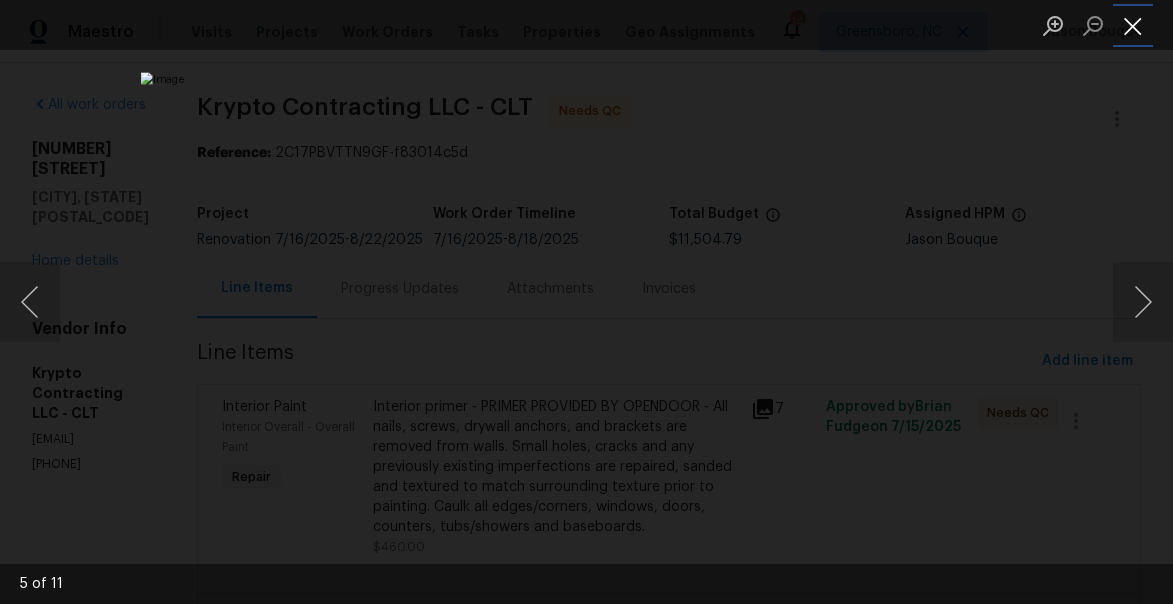 click at bounding box center [1133, 25] 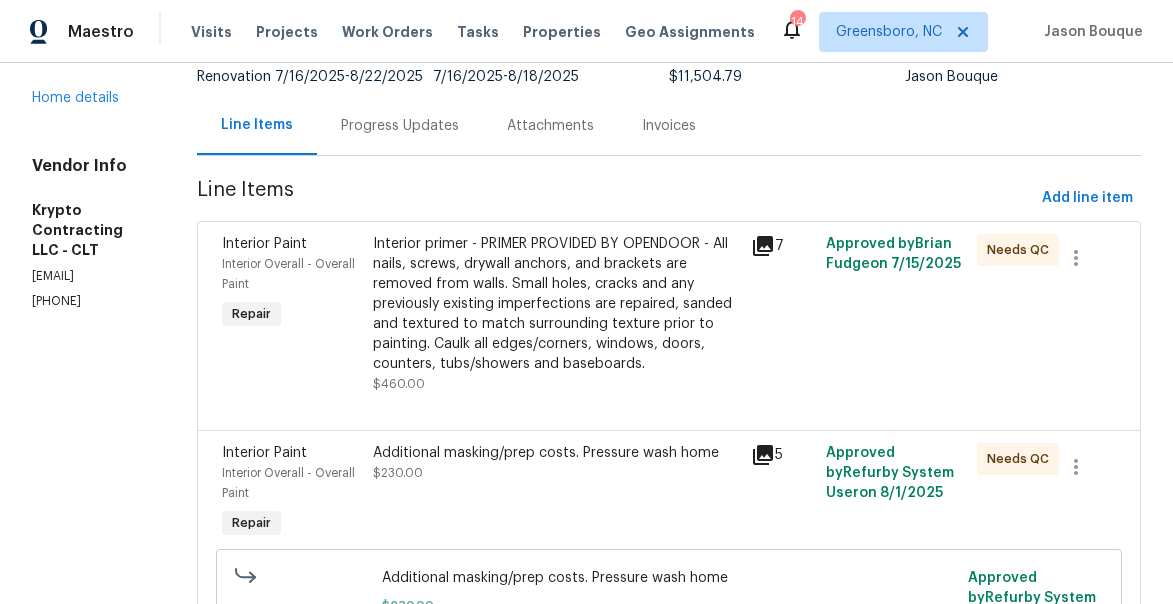 scroll, scrollTop: 209, scrollLeft: 0, axis: vertical 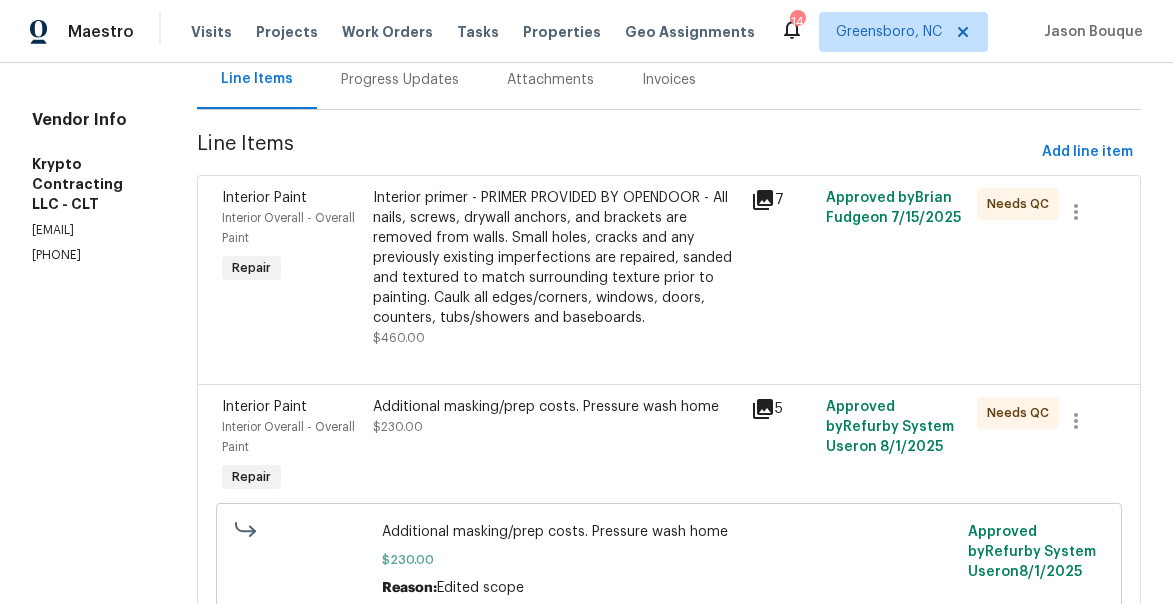 click on "Interior primer - PRIMER PROVIDED BY OPENDOOR - All nails, screws, drywall anchors, and brackets are removed from walls. Small holes, cracks and any previously existing imperfections are repaired, sanded and textured to match surrounding texture prior to painting. Caulk all edges/corners, windows, doors, counters, tubs/showers and baseboards." at bounding box center [556, 258] 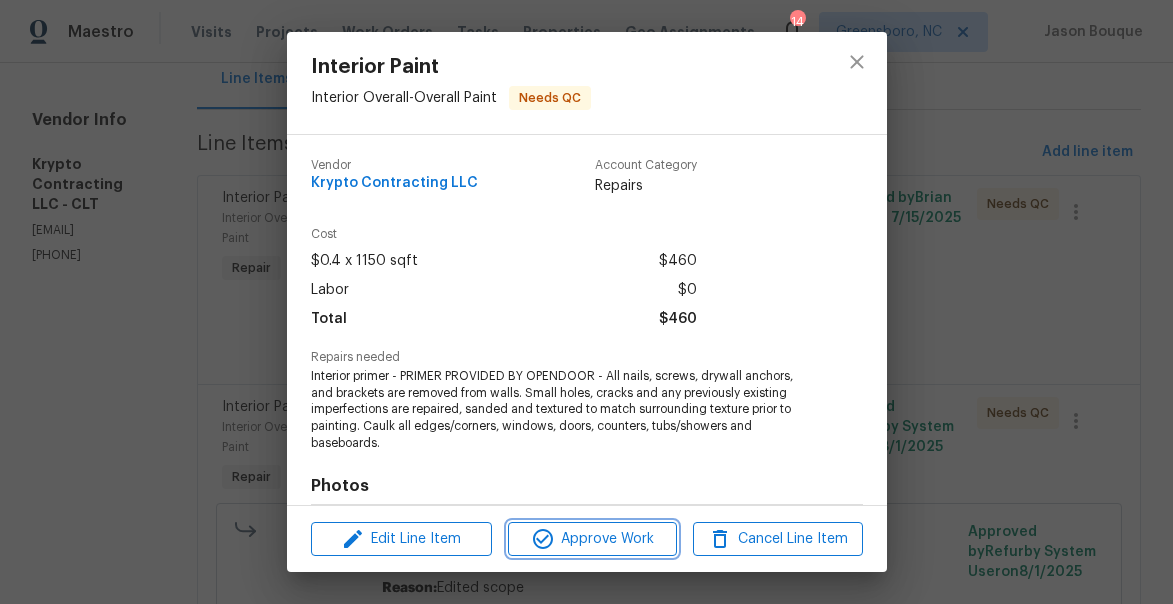 click on "Approve Work" at bounding box center (592, 539) 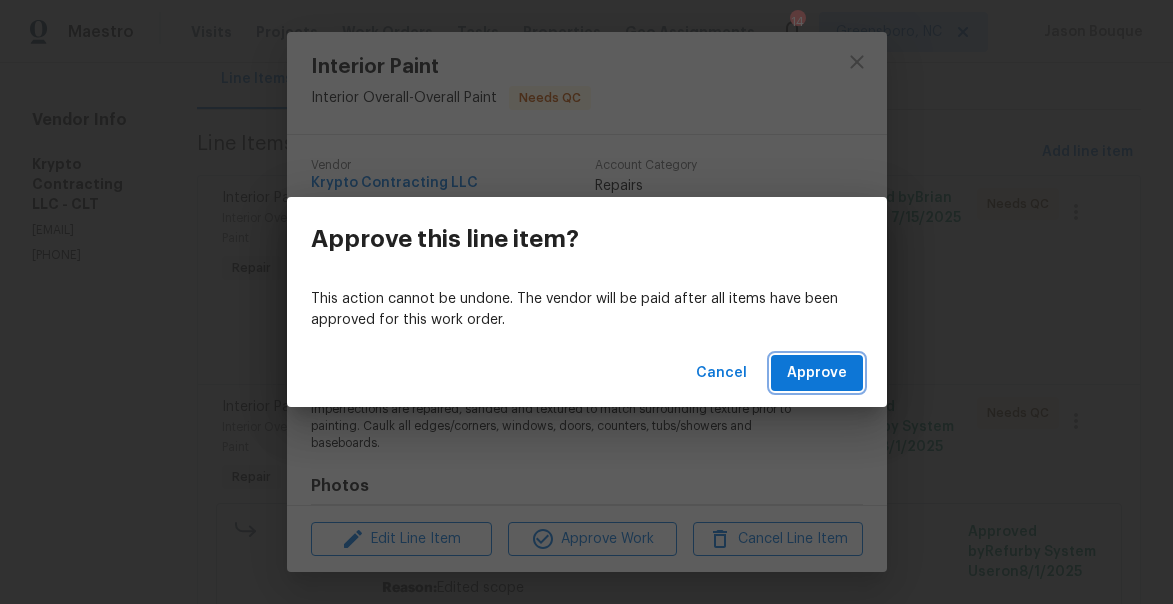 click on "Approve" at bounding box center (817, 373) 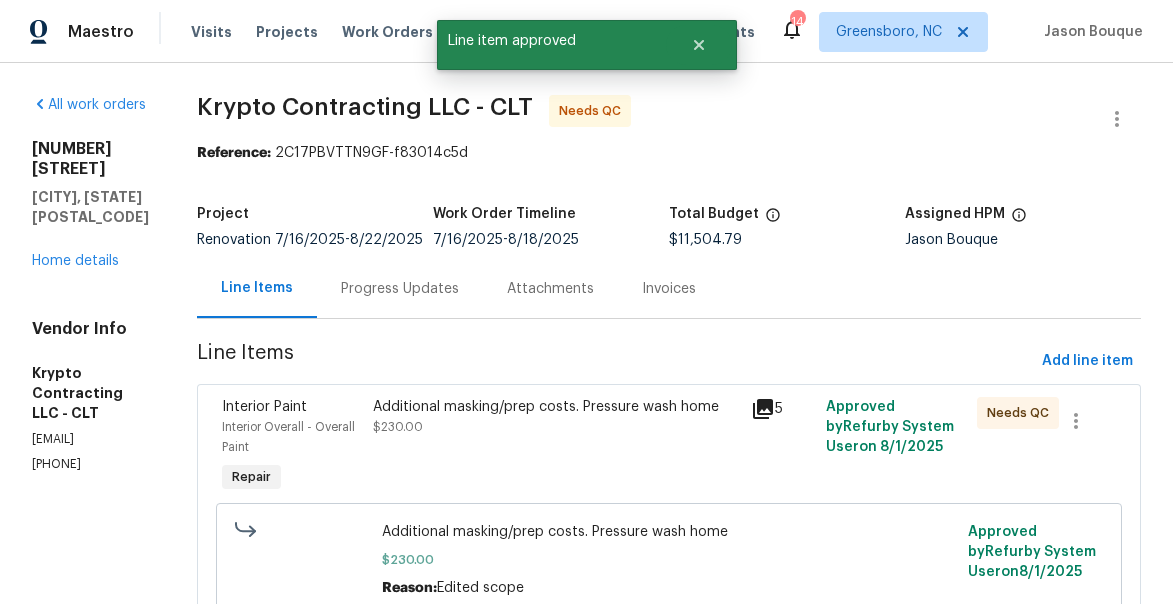 scroll, scrollTop: 183, scrollLeft: 0, axis: vertical 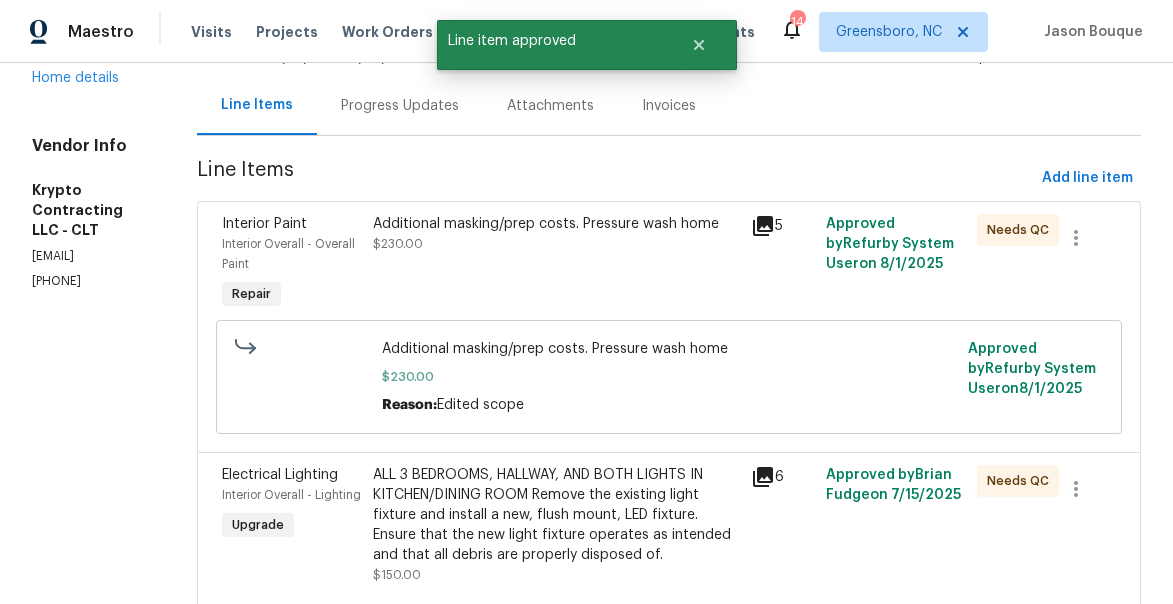click on "Additional masking/prep costs.
Pressure wash home $230.00" at bounding box center (556, 234) 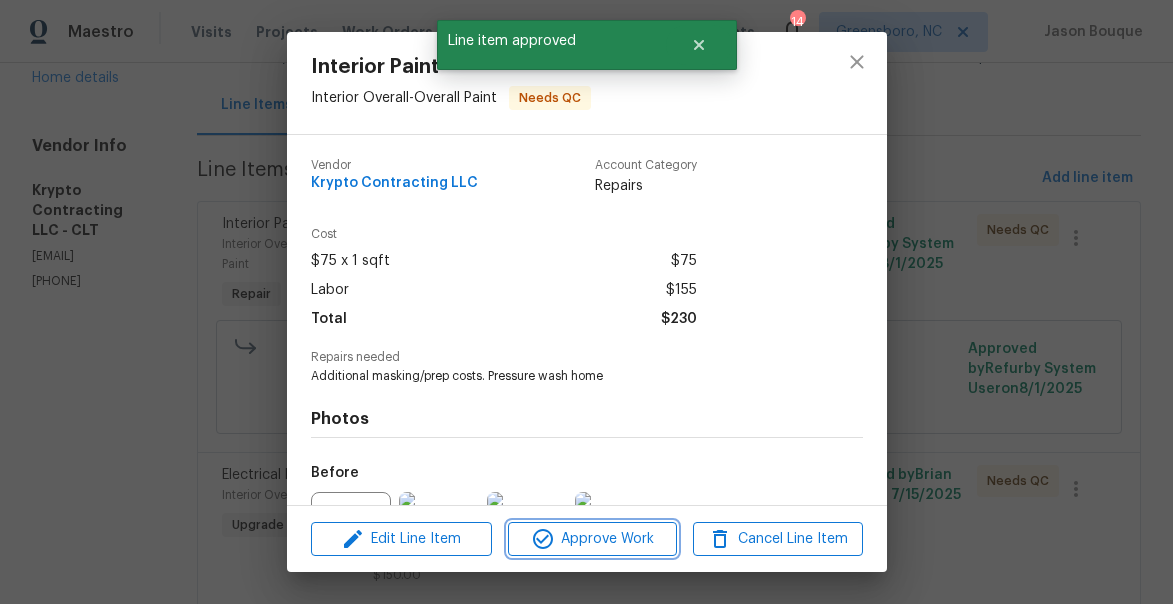 click on "Approve Work" at bounding box center (592, 539) 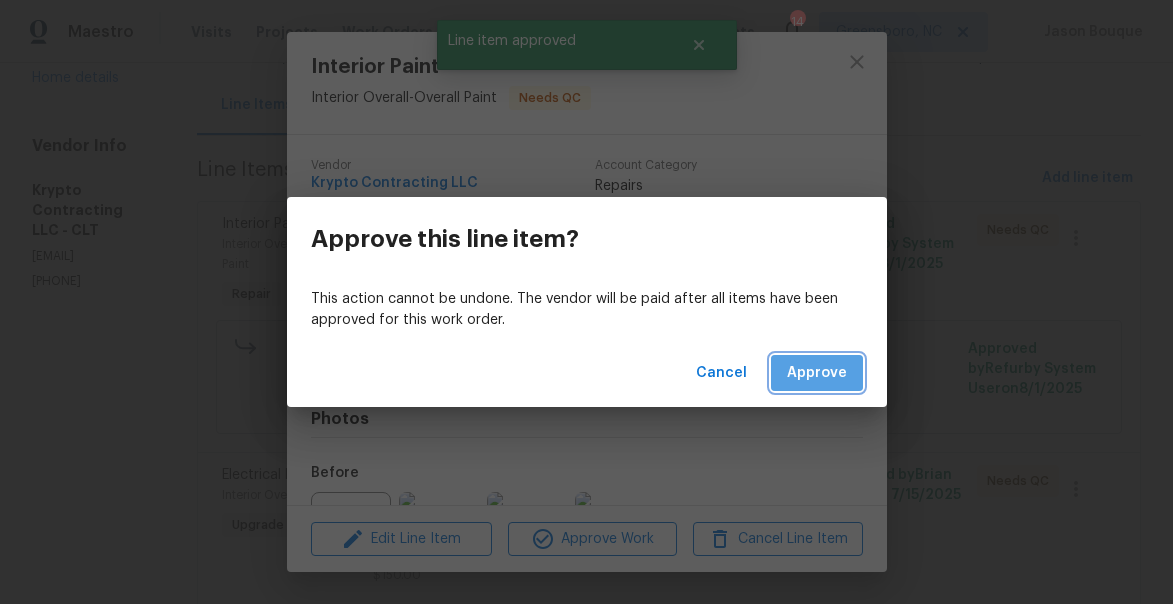 click on "Approve" at bounding box center (817, 373) 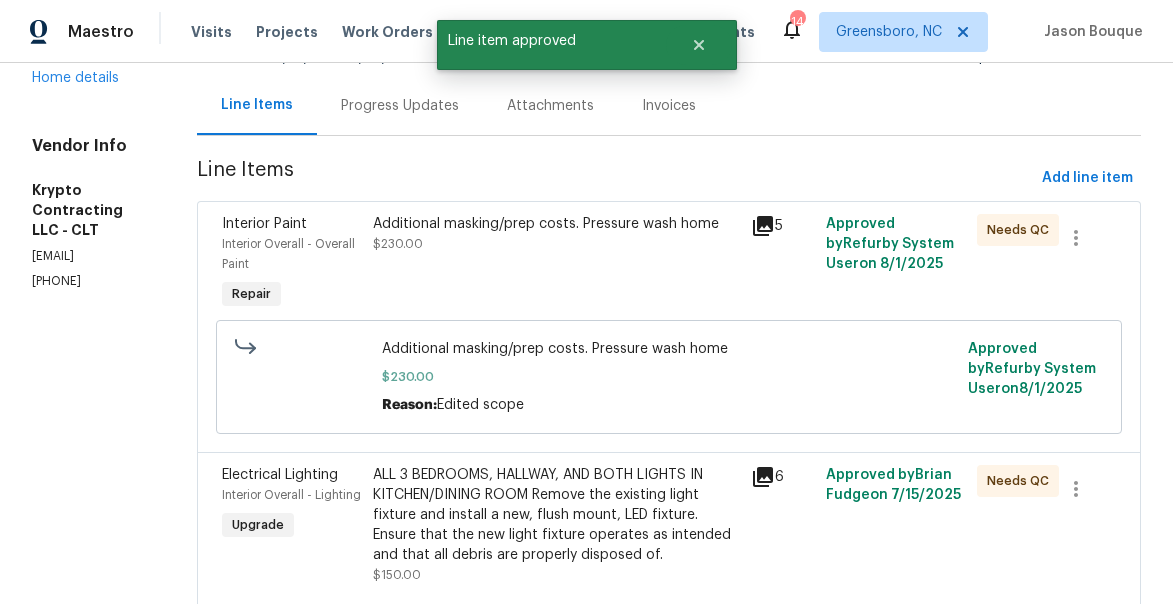 scroll, scrollTop: 0, scrollLeft: 0, axis: both 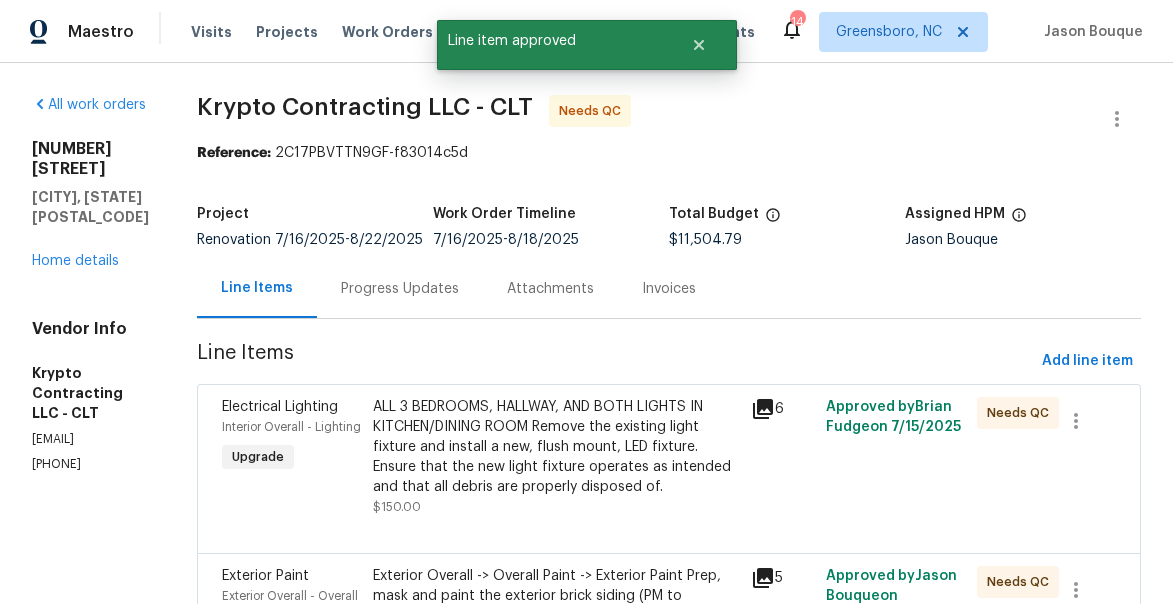 click 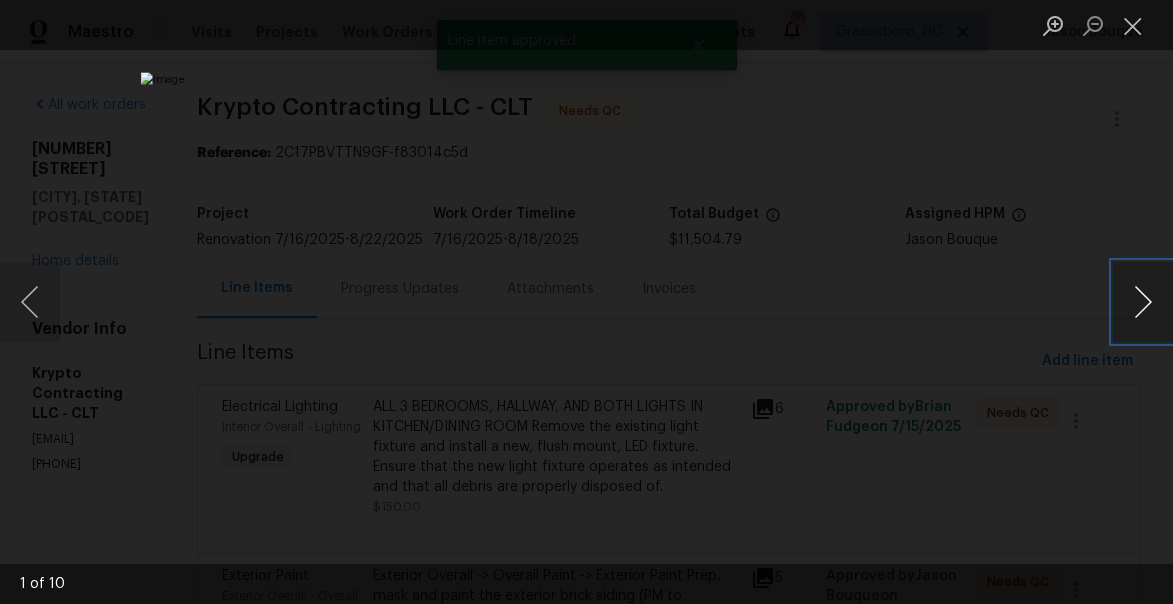click at bounding box center [1143, 302] 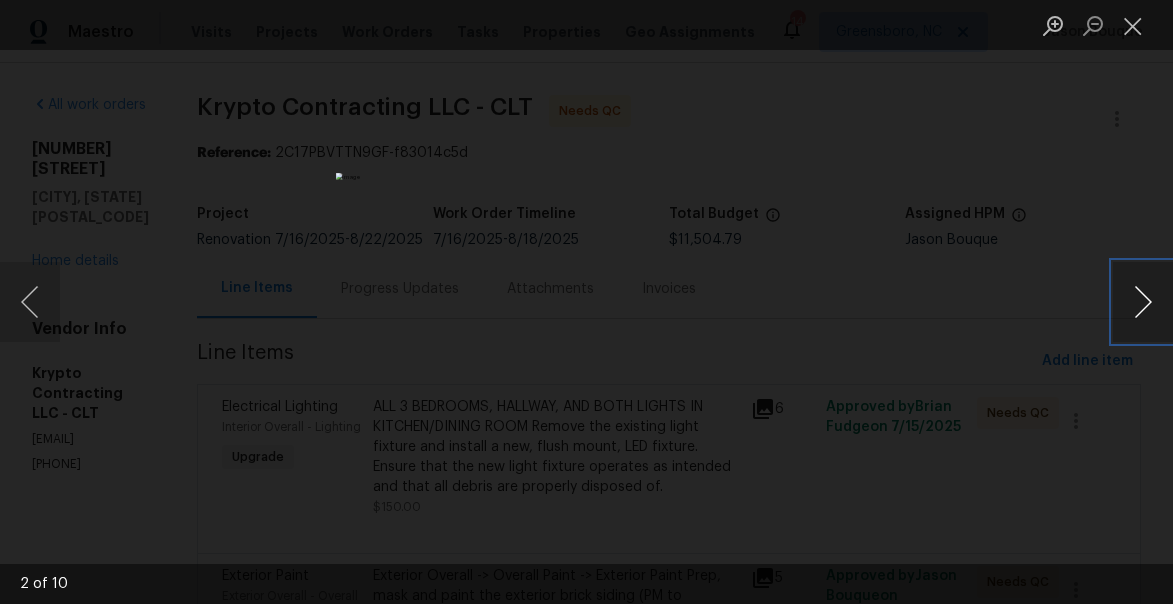 click at bounding box center (1143, 302) 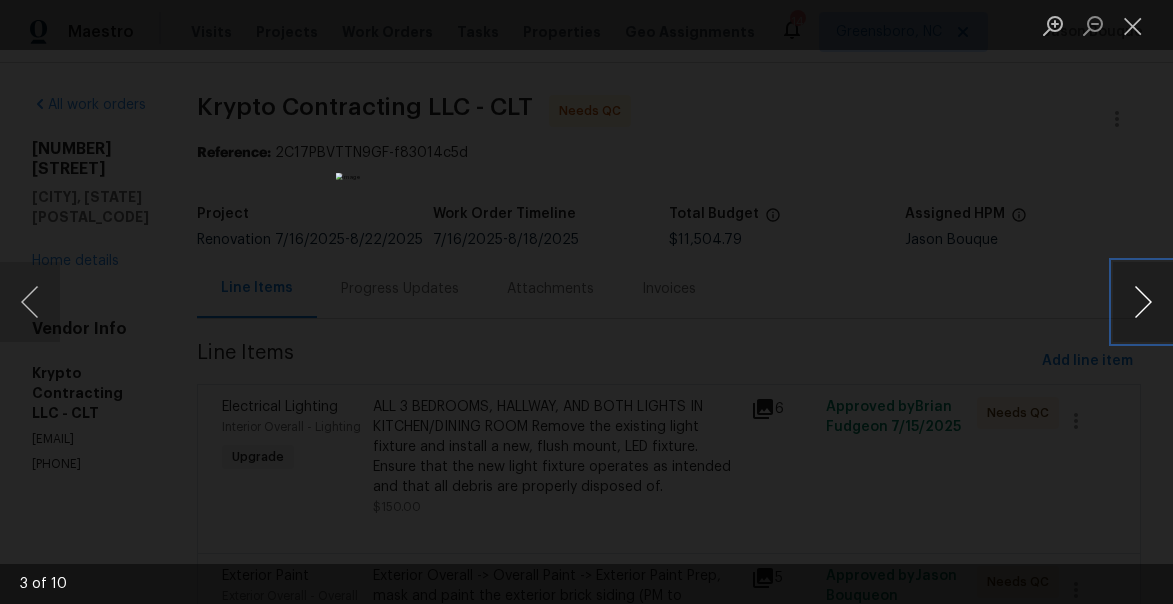 click at bounding box center [1143, 302] 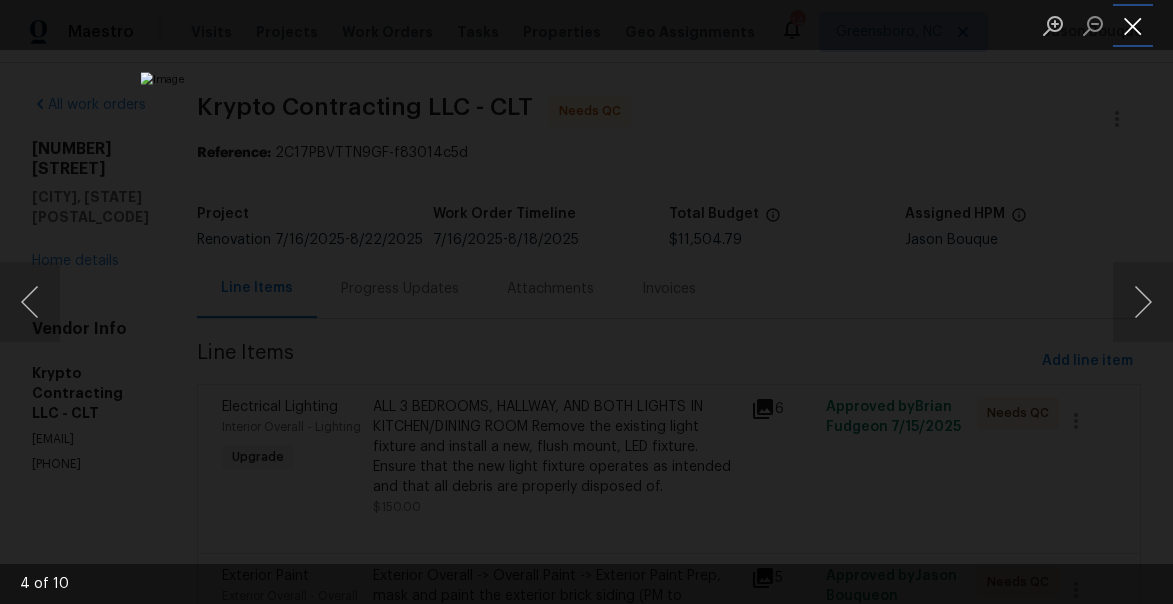 click at bounding box center (1133, 25) 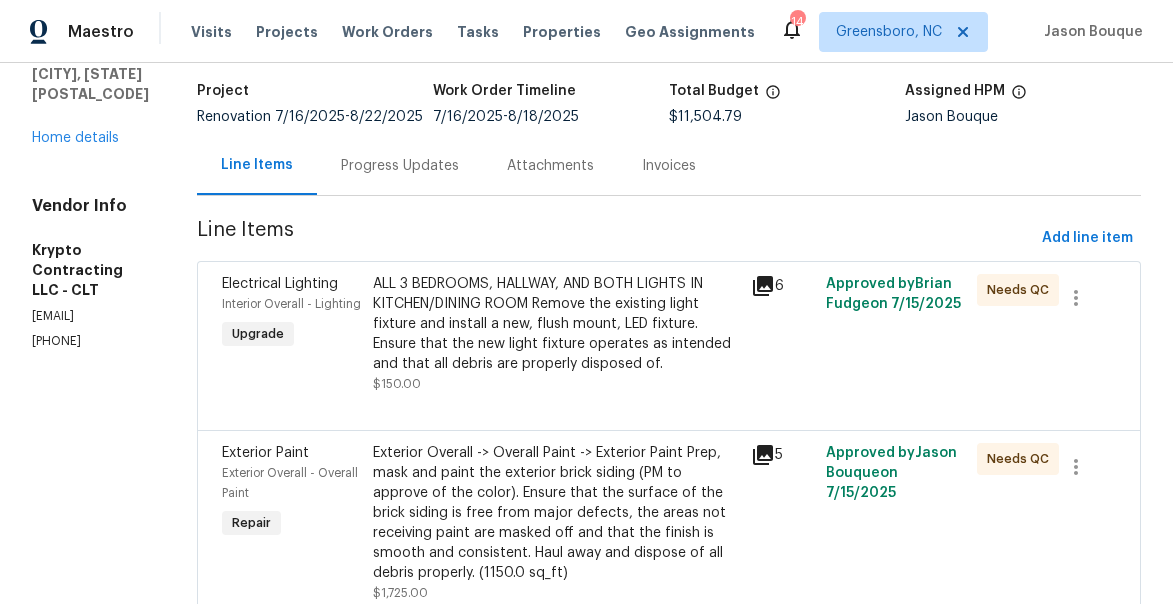 scroll, scrollTop: 152, scrollLeft: 0, axis: vertical 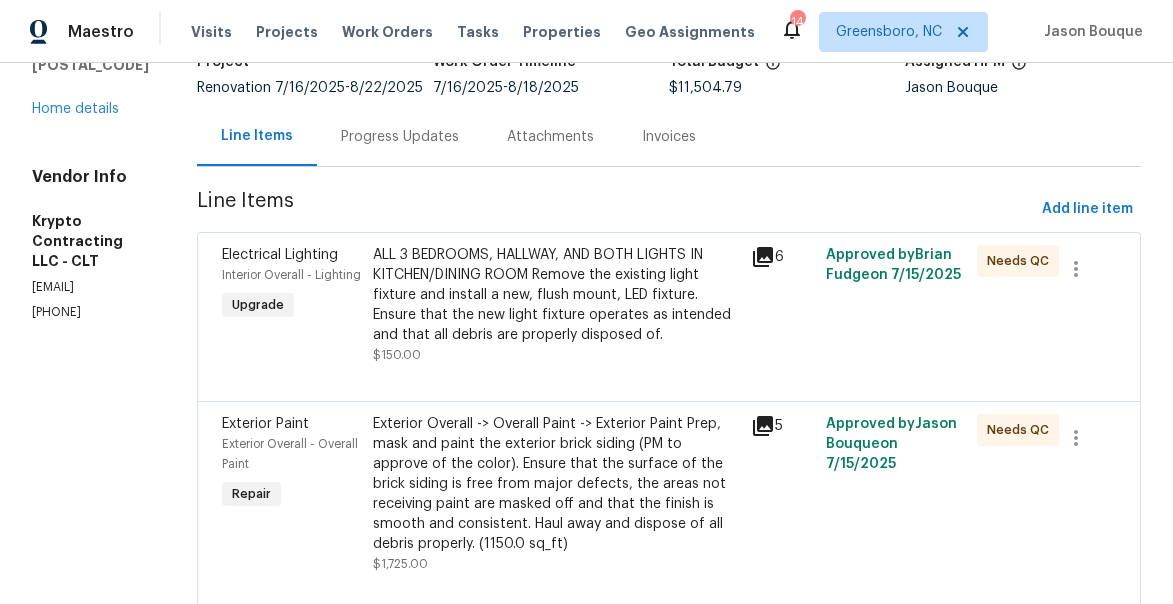 click on "ALL 3 BEDROOMS, HALLWAY, AND BOTH LIGHTS IN KITCHEN/DINING ROOM
Remove the existing light fixture and install a new, flush mount, LED fixture. Ensure that the new light fixture operates as intended and that all debris are properly disposed of." at bounding box center (556, 295) 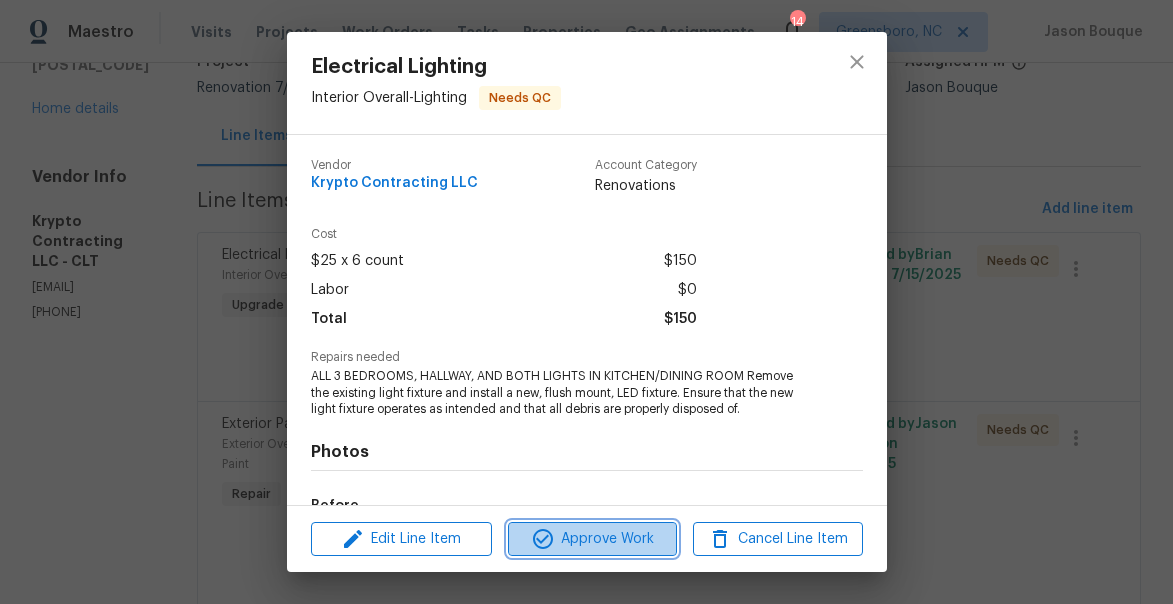 click on "Approve Work" at bounding box center (592, 539) 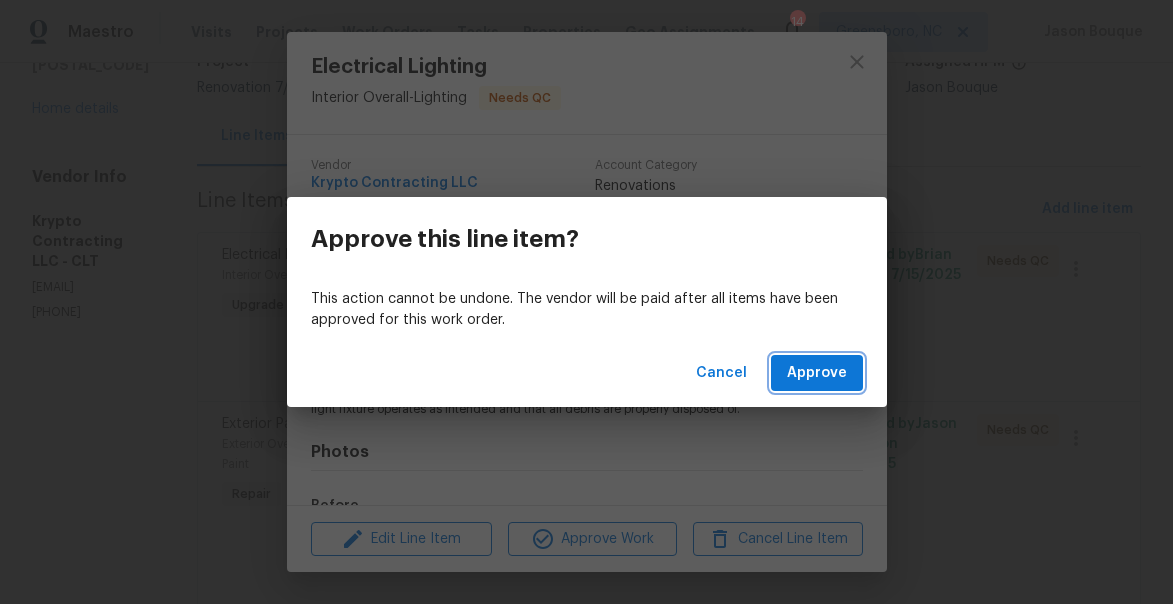 click on "Approve" at bounding box center [817, 373] 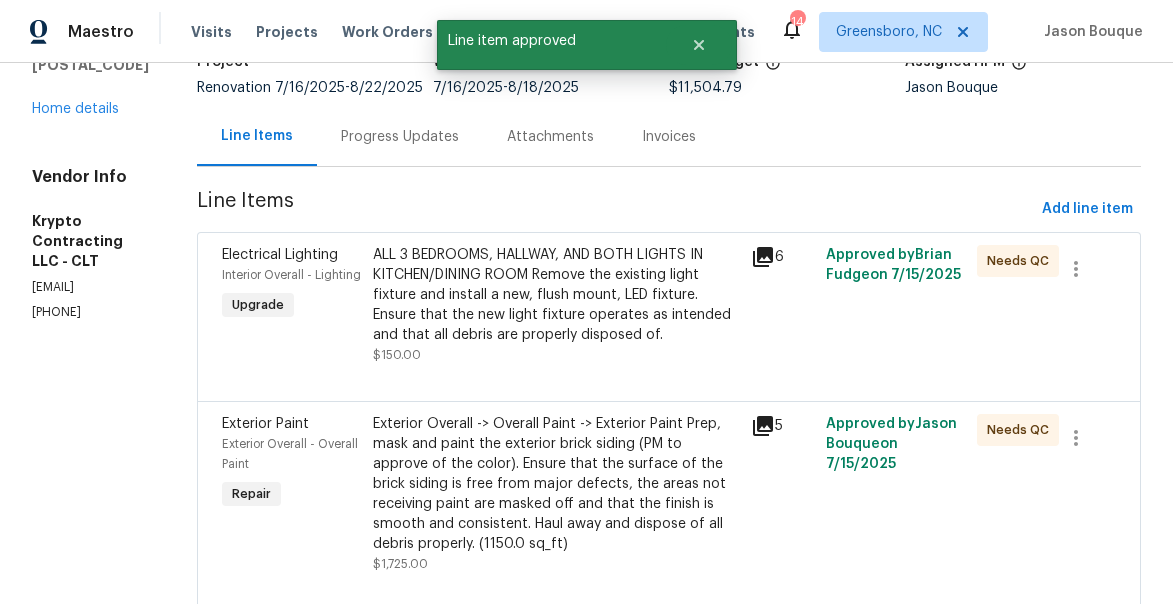 scroll, scrollTop: 0, scrollLeft: 0, axis: both 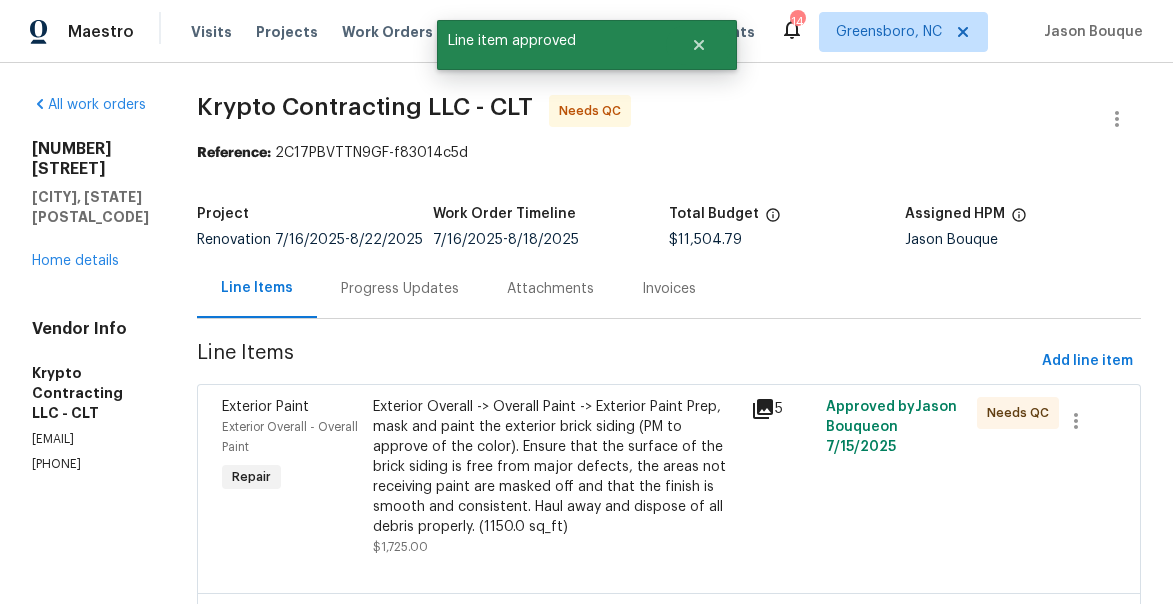 click on "Exterior Overall -> Overall Paint -> Exterior Paint
Prep, mask and paint  the exterior brick siding  (PM to approve of the color). Ensure that the surface of the brick siding is free from major defects, the areas not receiving paint are masked off and that the finish is smooth and consistent. Haul away and dispose of all debris properly.
(1150.0 sq_ft)" at bounding box center (556, 467) 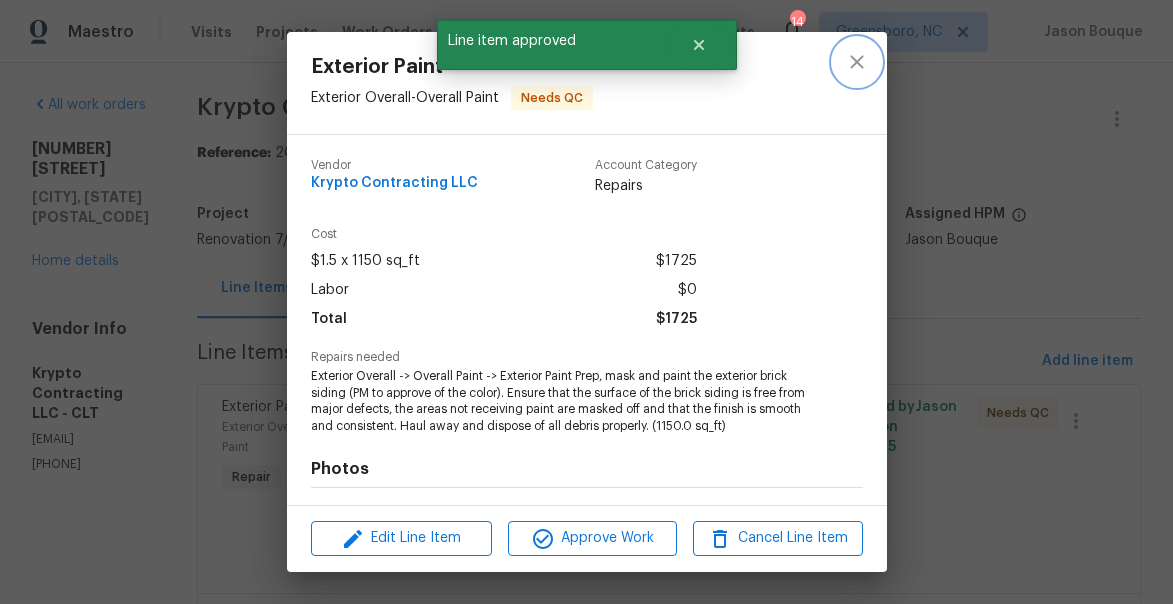 click 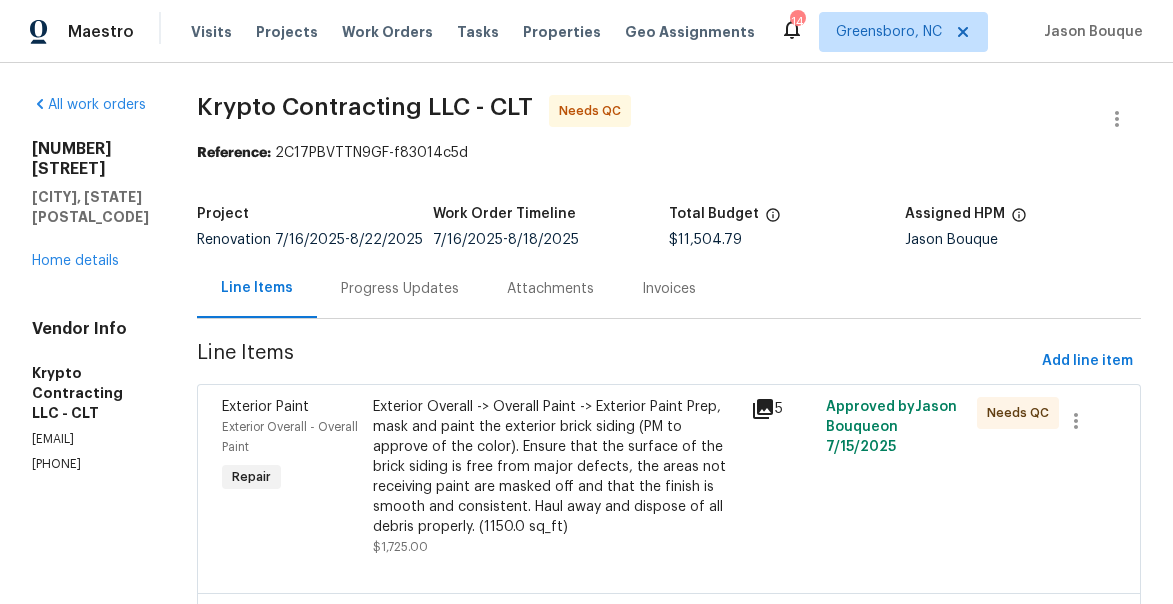 click 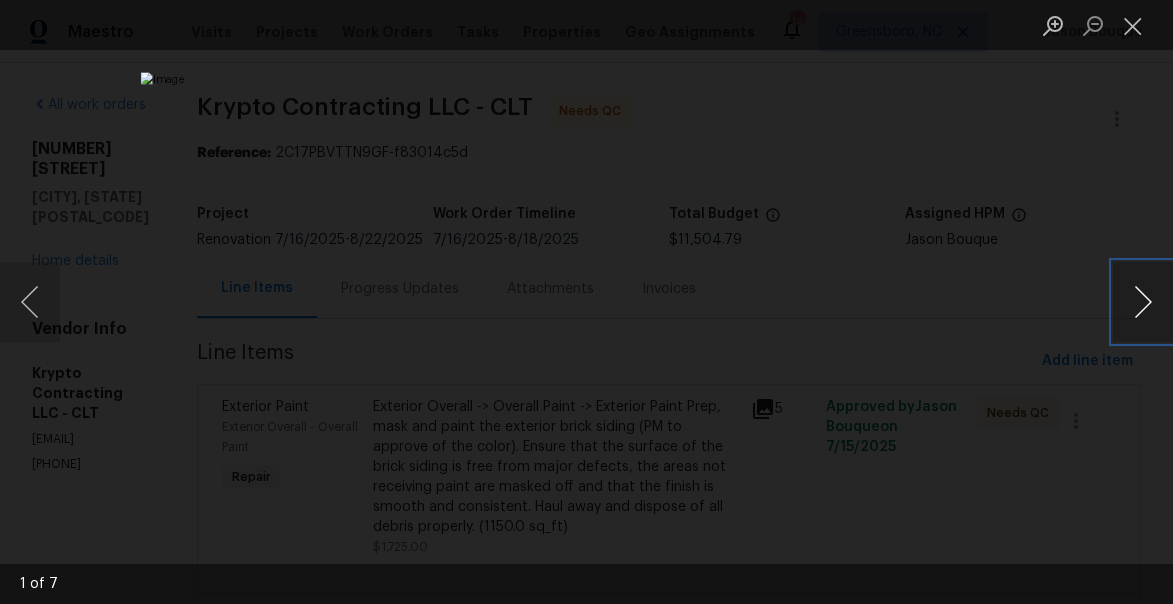click at bounding box center (1143, 302) 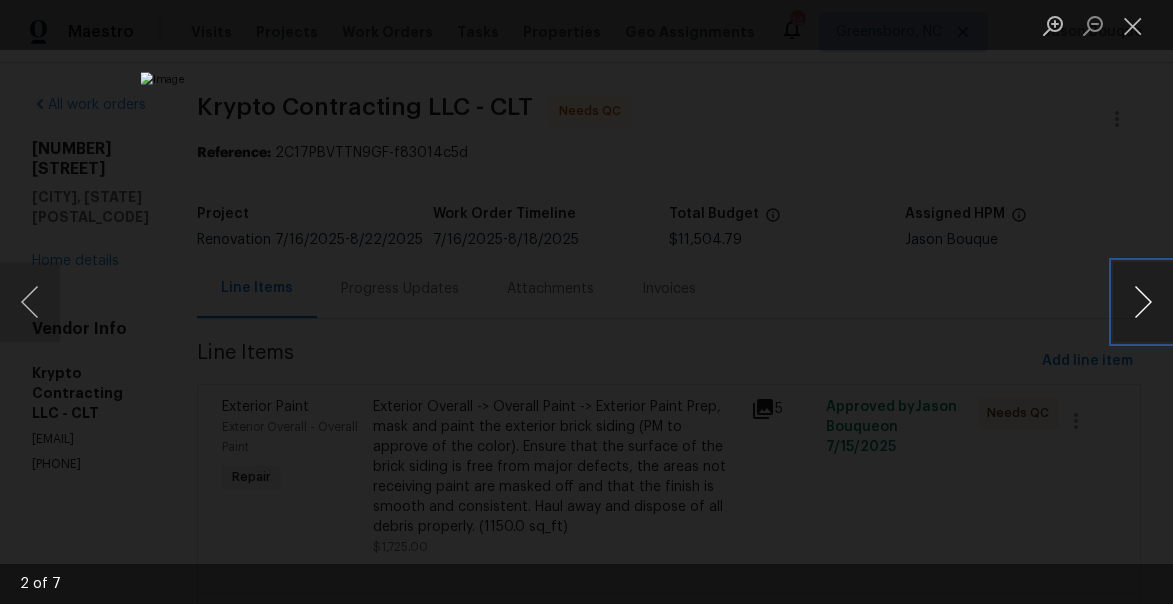 click at bounding box center (1143, 302) 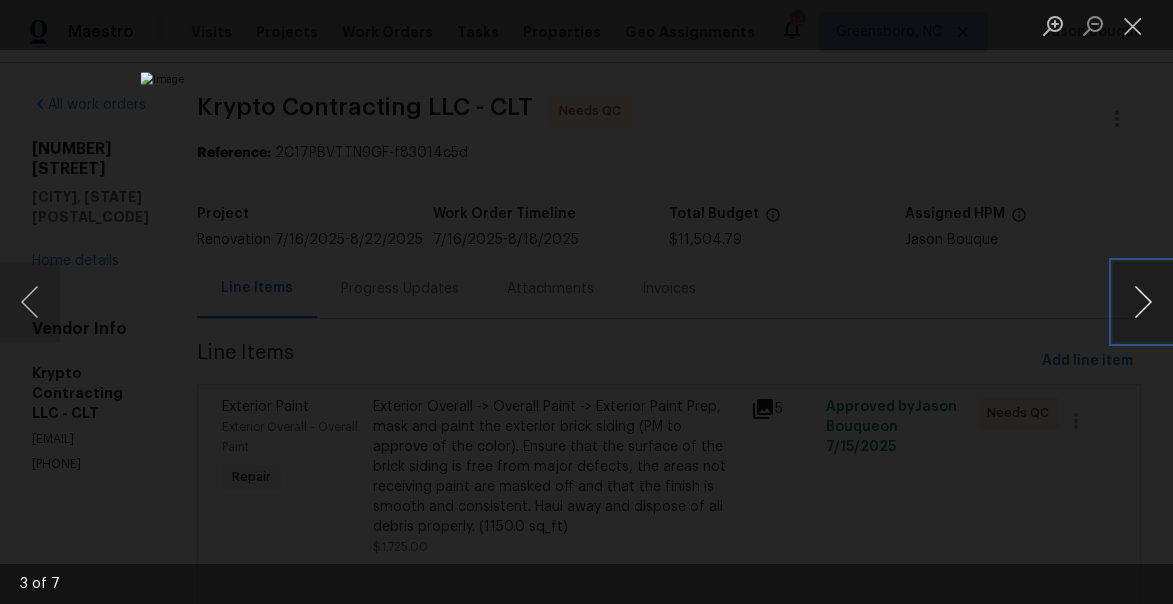 click at bounding box center [1143, 302] 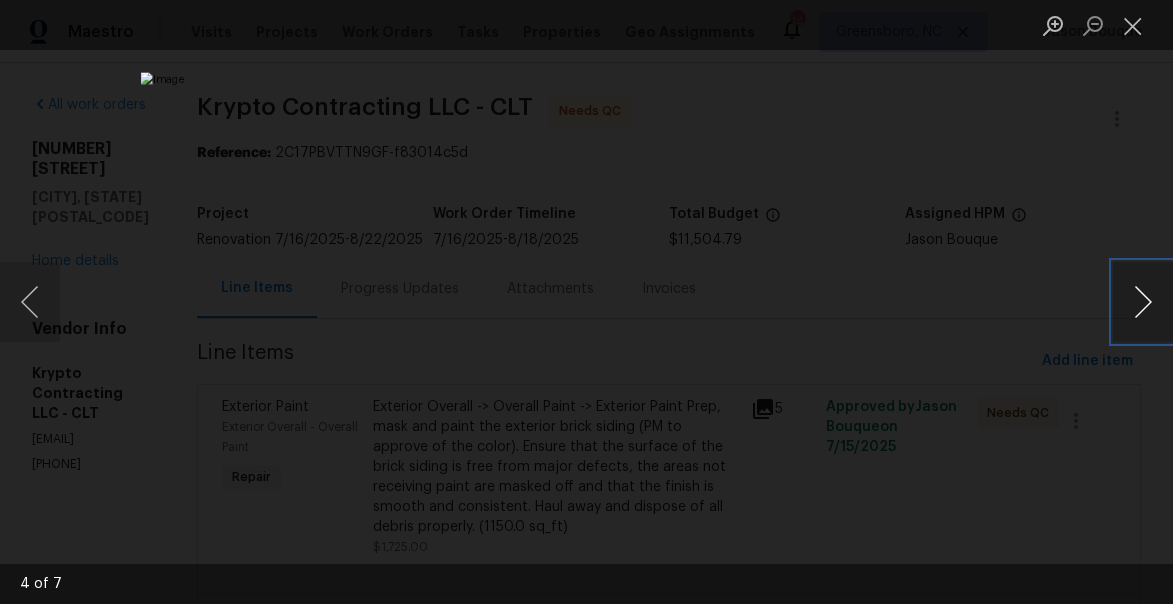 click at bounding box center [1143, 302] 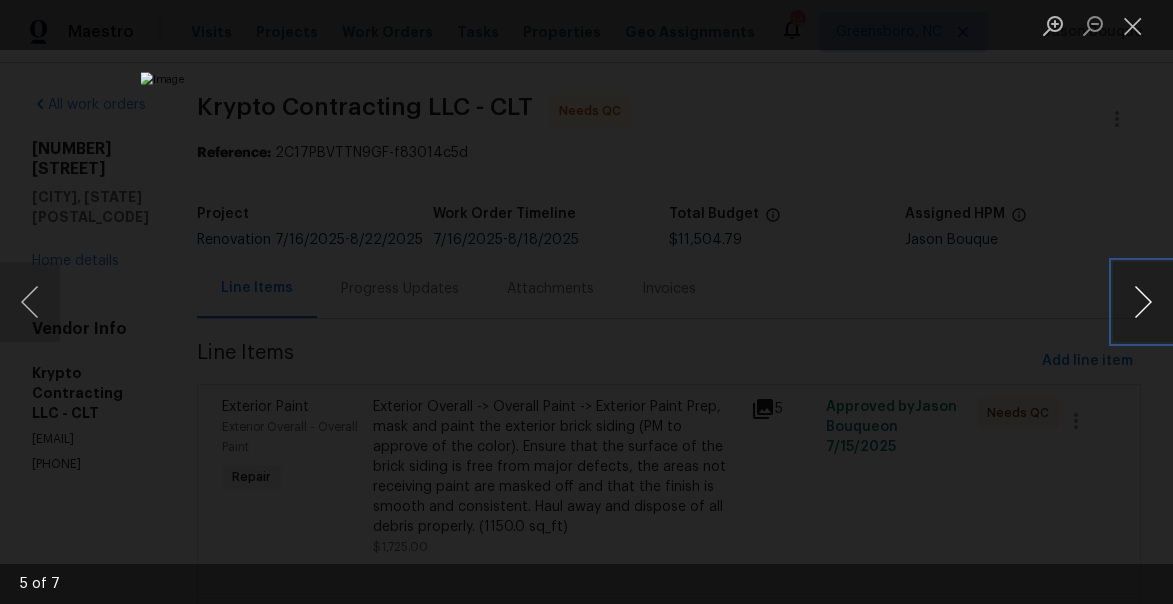 click at bounding box center (1143, 302) 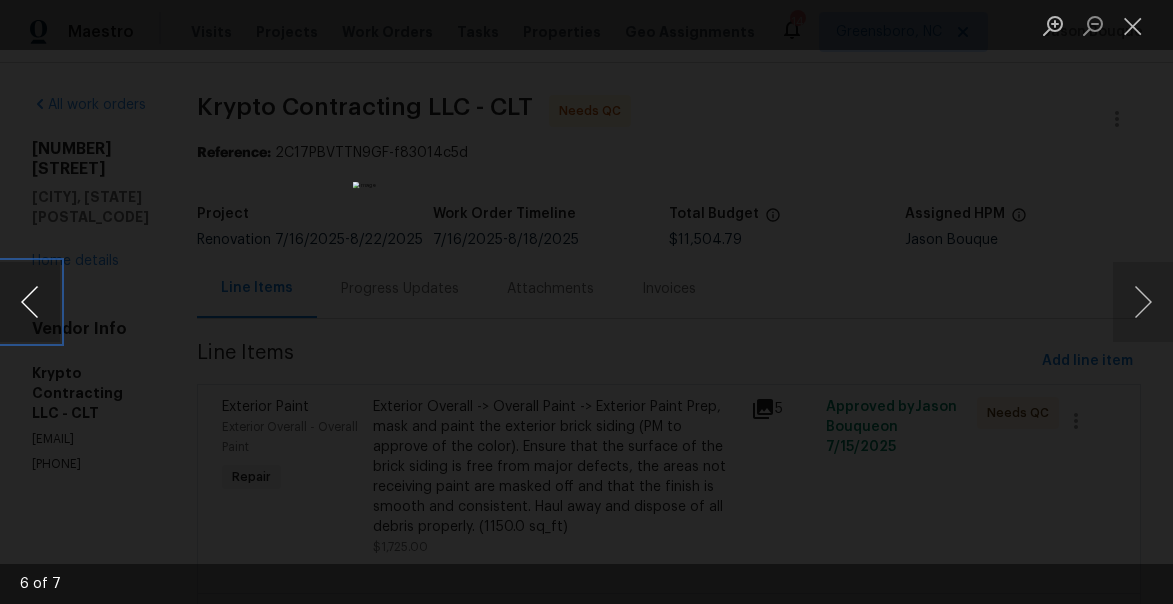 click at bounding box center (30, 302) 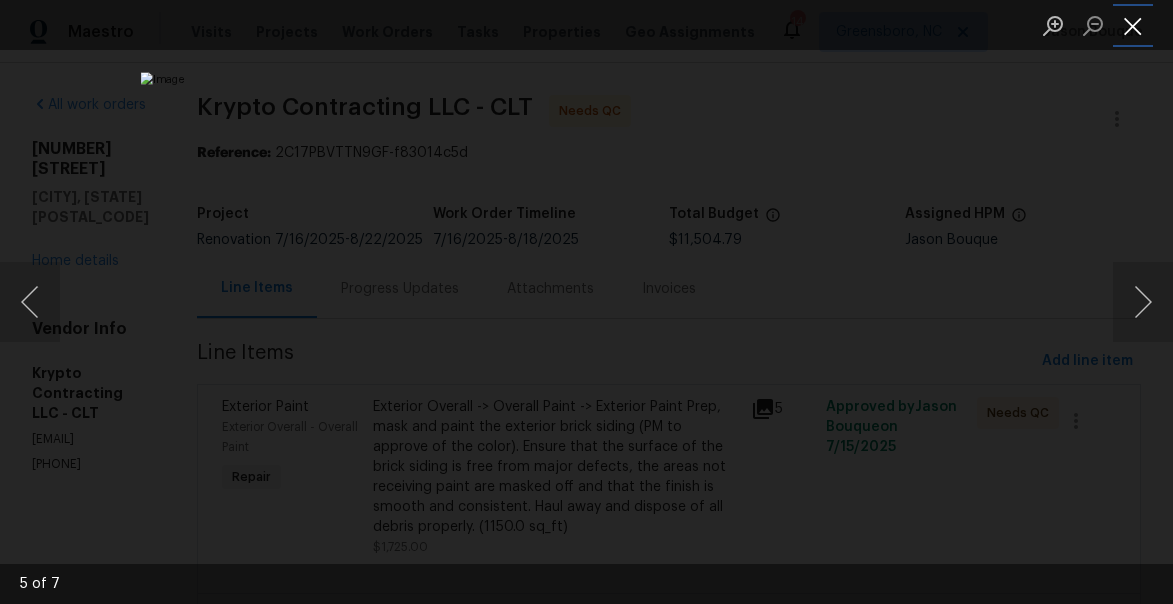 click at bounding box center [1133, 25] 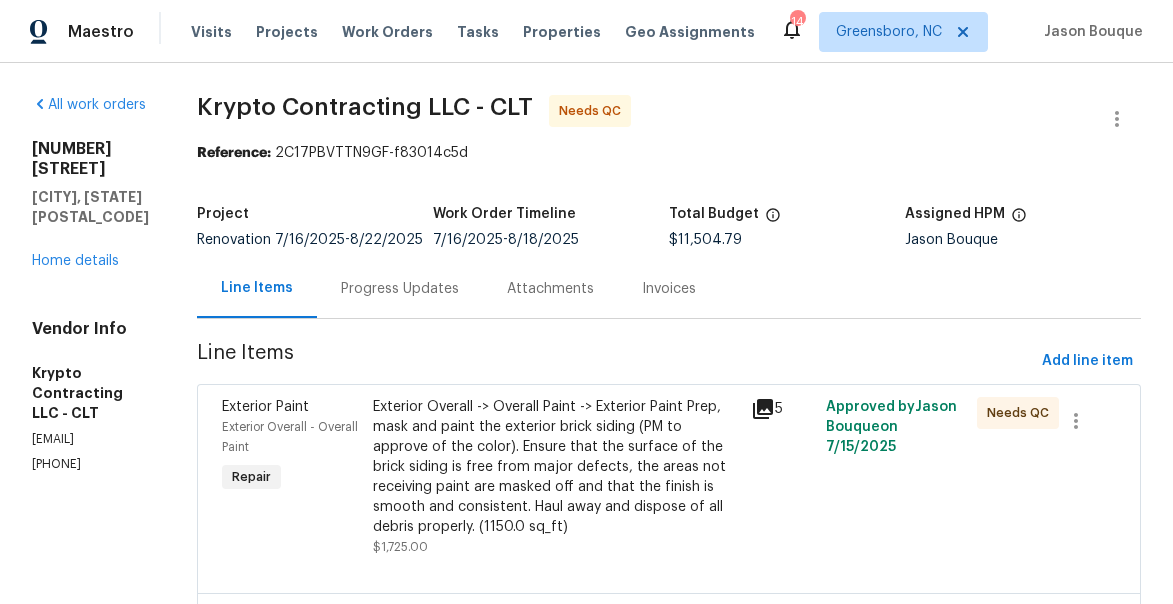 click on "Exterior Overall -> Overall Paint -> Exterior Paint
Prep, mask and paint  the exterior brick siding  (PM to approve of the color). Ensure that the surface of the brick siding is free from major defects, the areas not receiving paint are masked off and that the finish is smooth and consistent. Haul away and dispose of all debris properly.
(1150.0 sq_ft)" at bounding box center (556, 467) 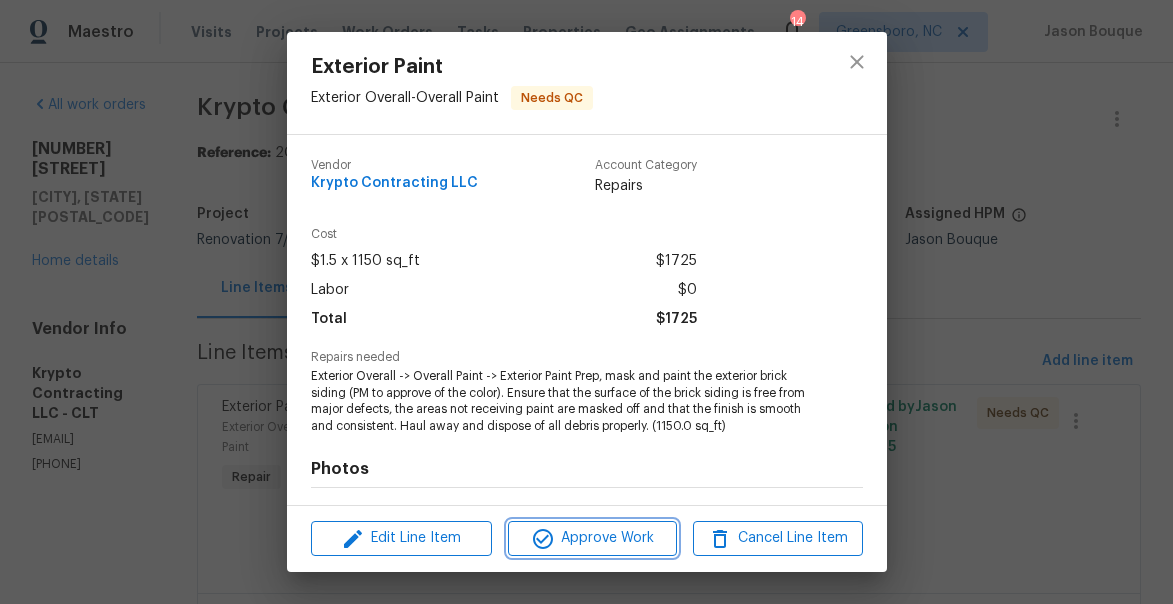 click on "Approve Work" at bounding box center (592, 538) 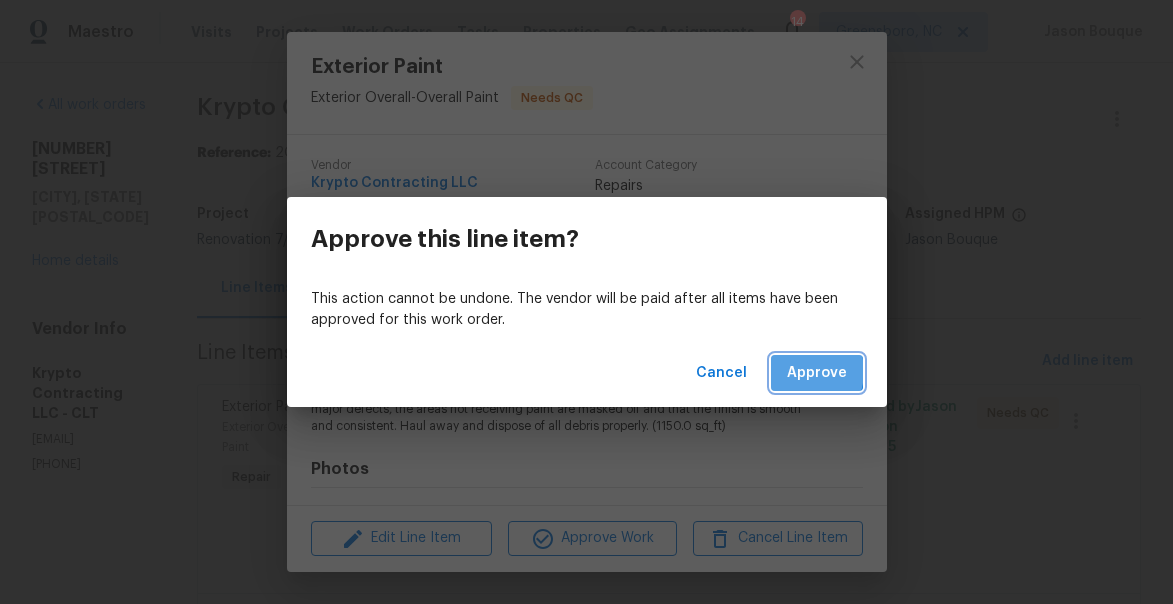 click on "Approve" at bounding box center (817, 373) 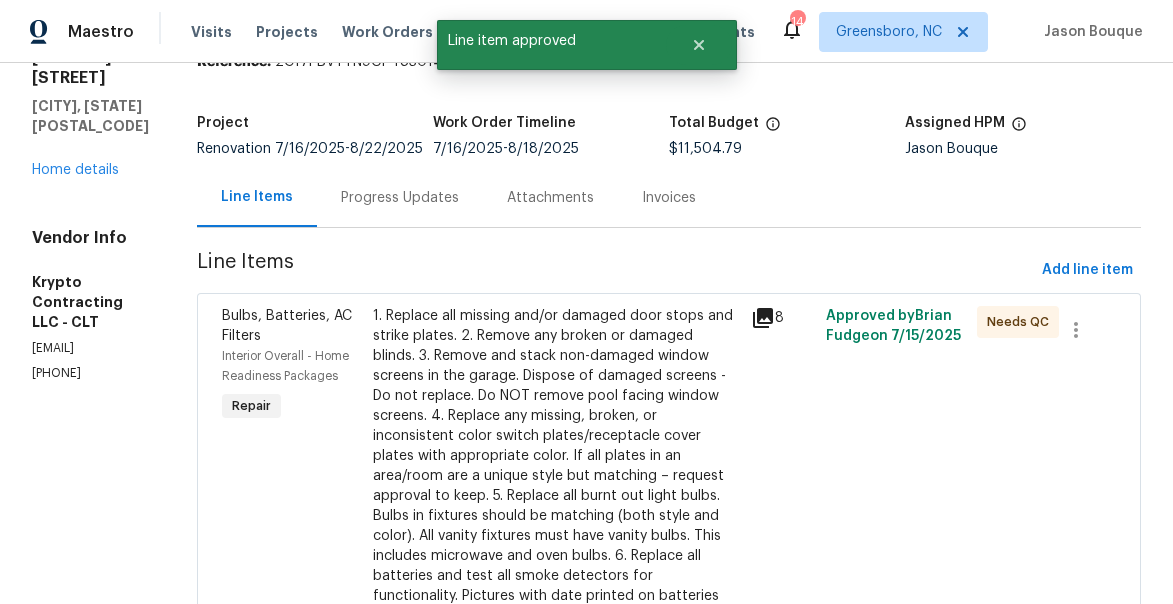 scroll, scrollTop: 116, scrollLeft: 0, axis: vertical 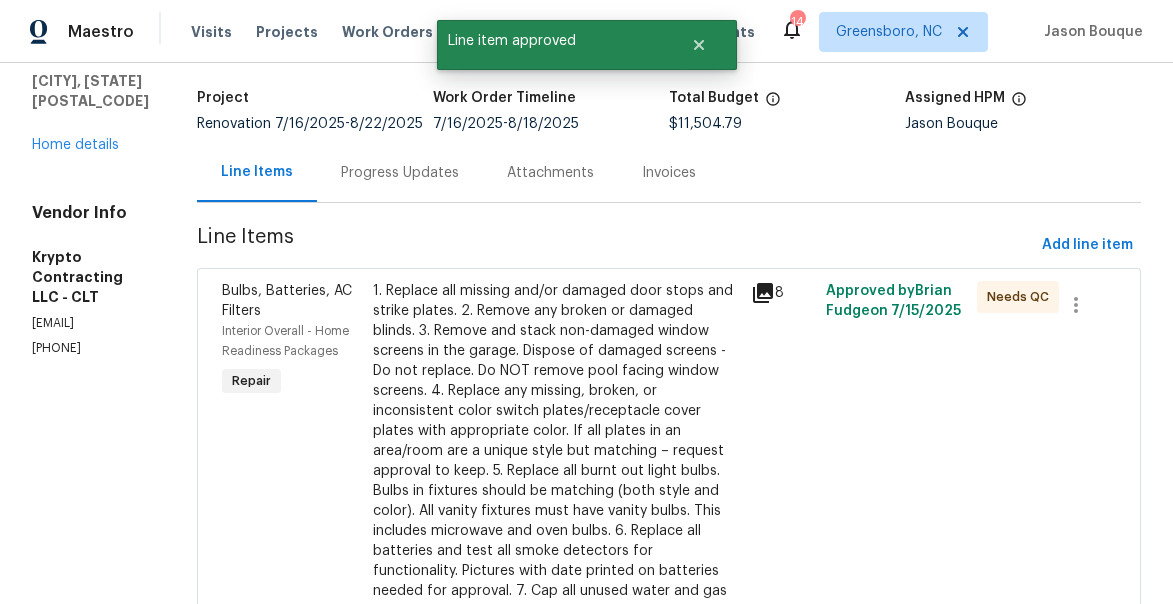 click on "1. Replace all missing and/or damaged door stops and strike plates.  2. Remove any broken or damaged blinds.  3. Remove and stack non-damaged window screens in the garage. Dispose of damaged screens - Do not replace. Do NOT remove pool facing window screens.  4. Replace any missing, broken, or inconsistent color switch plates/receptacle cover plates with appropriate color. If all plates in an area/room are a unique style but matching – request approval to keep.  5. Replace all burnt out light bulbs. Bulbs in fixtures should be matching (both style and color). All vanity fixtures must have vanity bulbs. This includes microwave and oven bulbs.  6. Replace all batteries and test all smoke detectors for functionality. Pictures with date printed on batteries needed for approval.  7. Cap all unused water and gas lines (i.e. refrigerator, water heater, washer supply hot/cold, gas line for dryer, etc).  8. Install new pleated HVAC air filters" at bounding box center [556, 471] 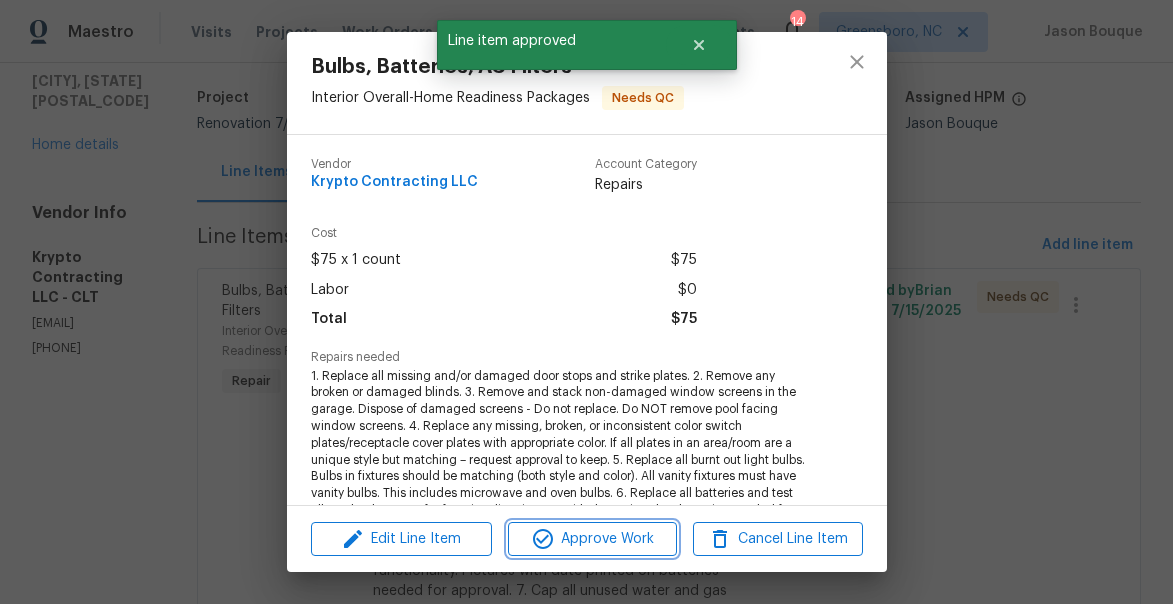 click on "Approve Work" at bounding box center [592, 539] 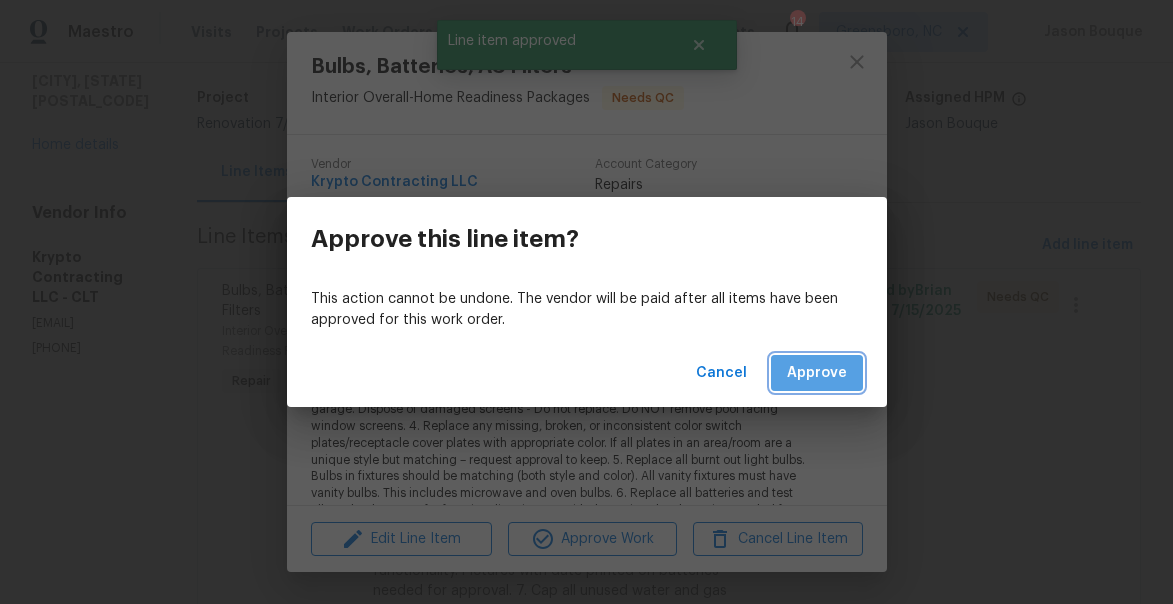 click on "Approve" at bounding box center (817, 373) 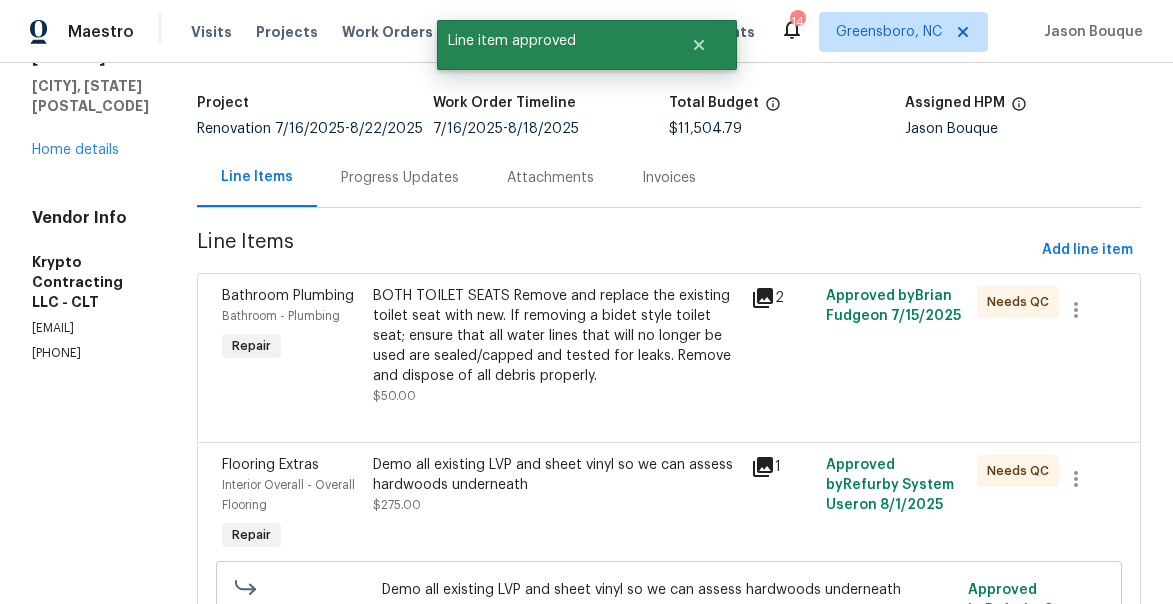 scroll, scrollTop: 118, scrollLeft: 0, axis: vertical 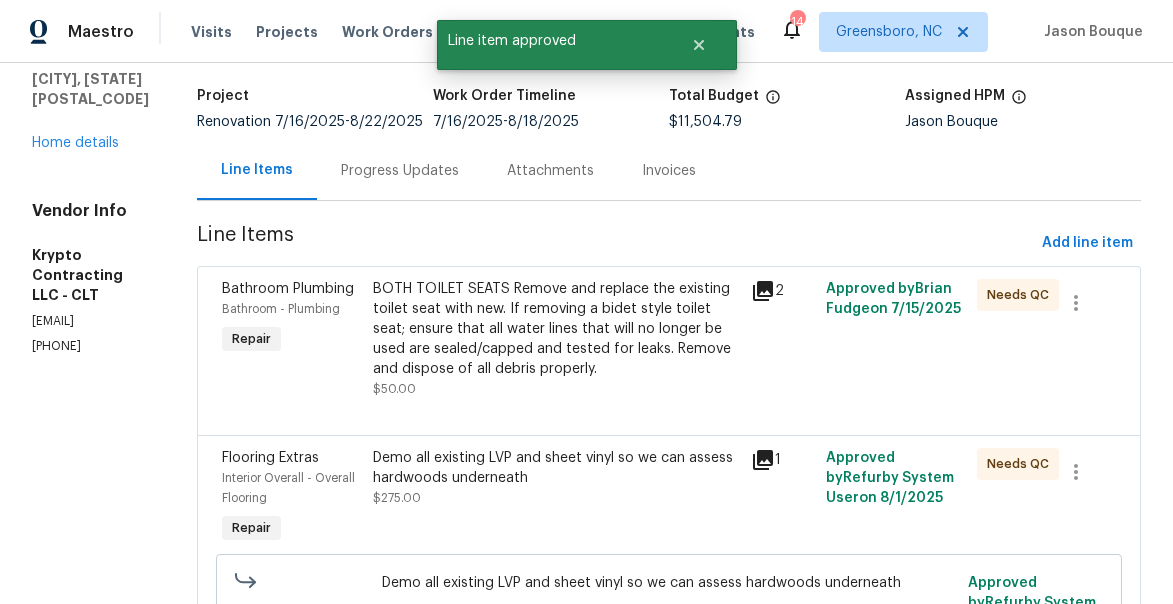 click 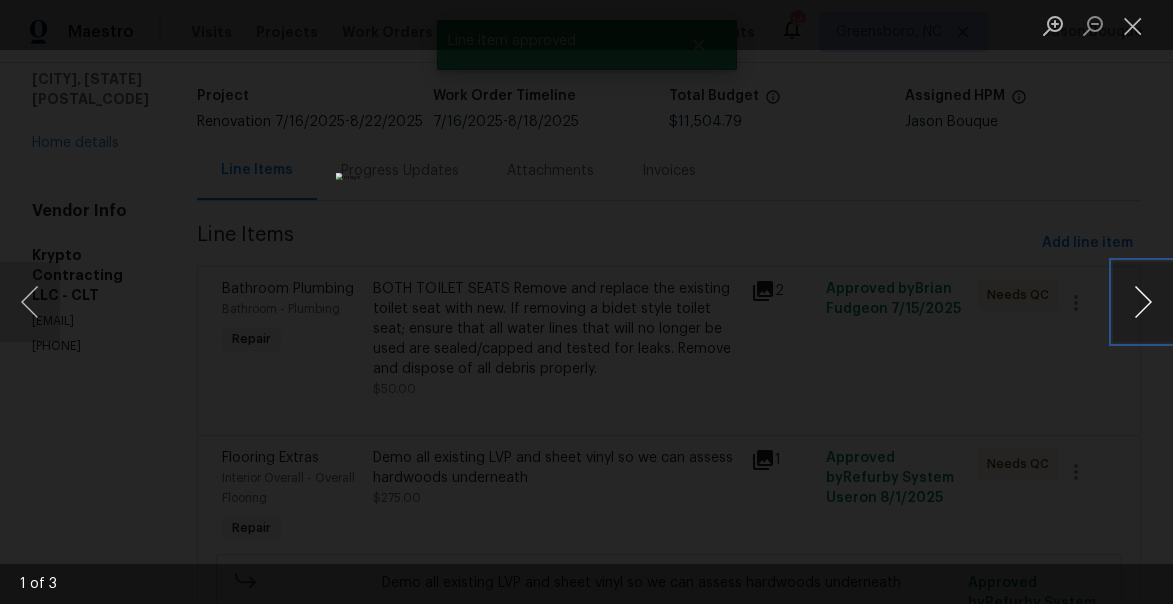 click at bounding box center (1143, 302) 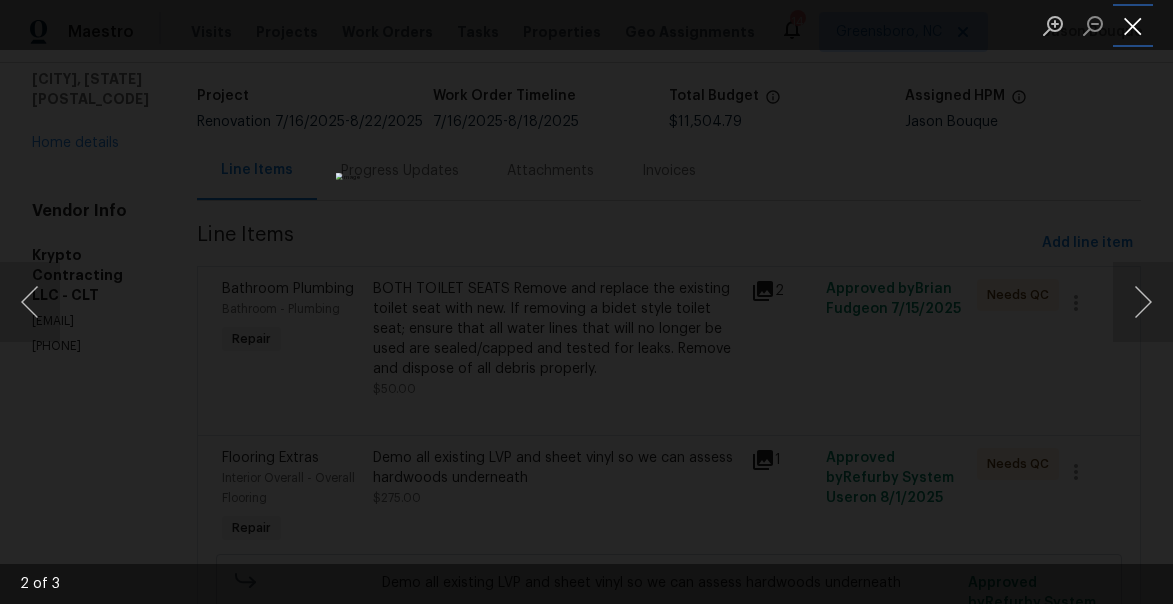 click at bounding box center [1133, 25] 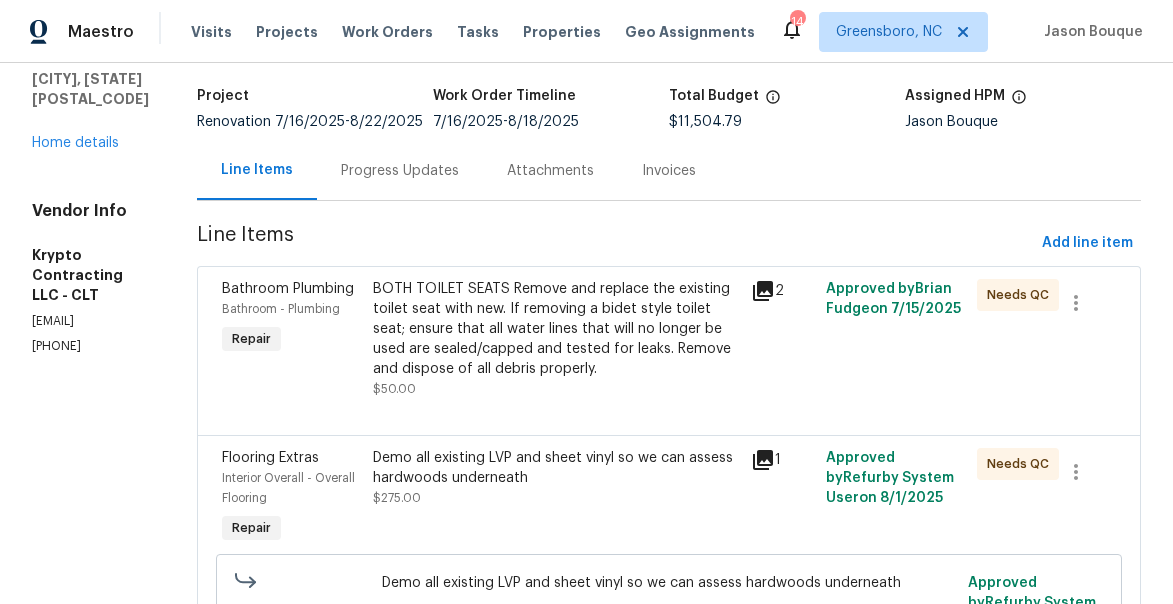 click on "BOTH TOILET SEATS
Remove and replace the existing toilet seat with new. If removing a bidet style toilet seat; ensure that all water lines that will no longer be used are sealed/capped and tested for leaks. Remove and dispose of all debris properly." at bounding box center [556, 329] 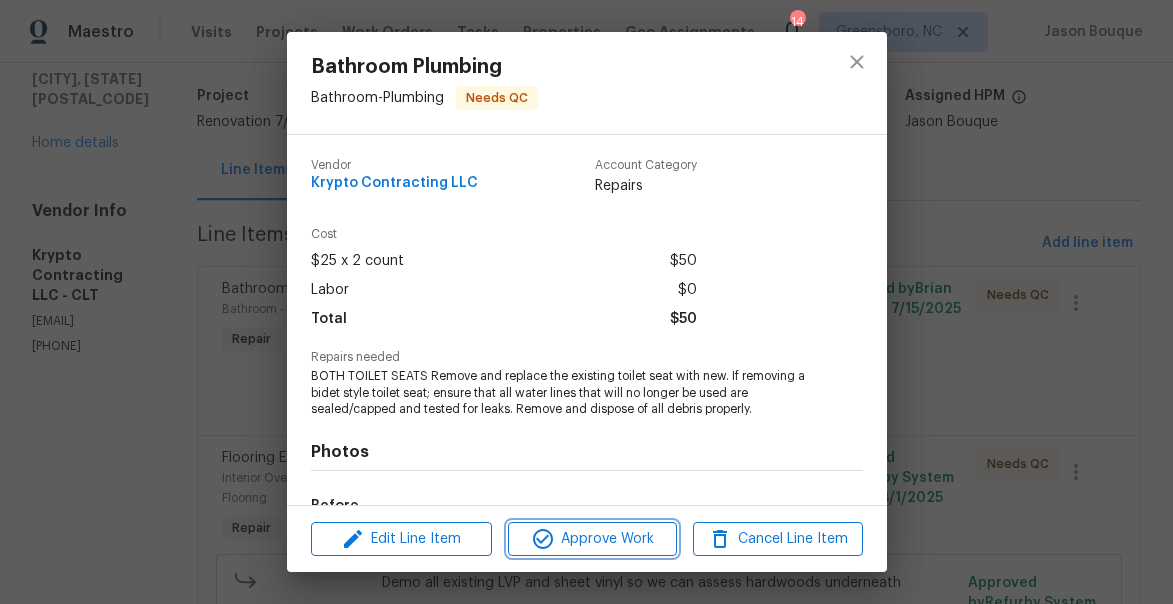 click on "Approve Work" at bounding box center [592, 539] 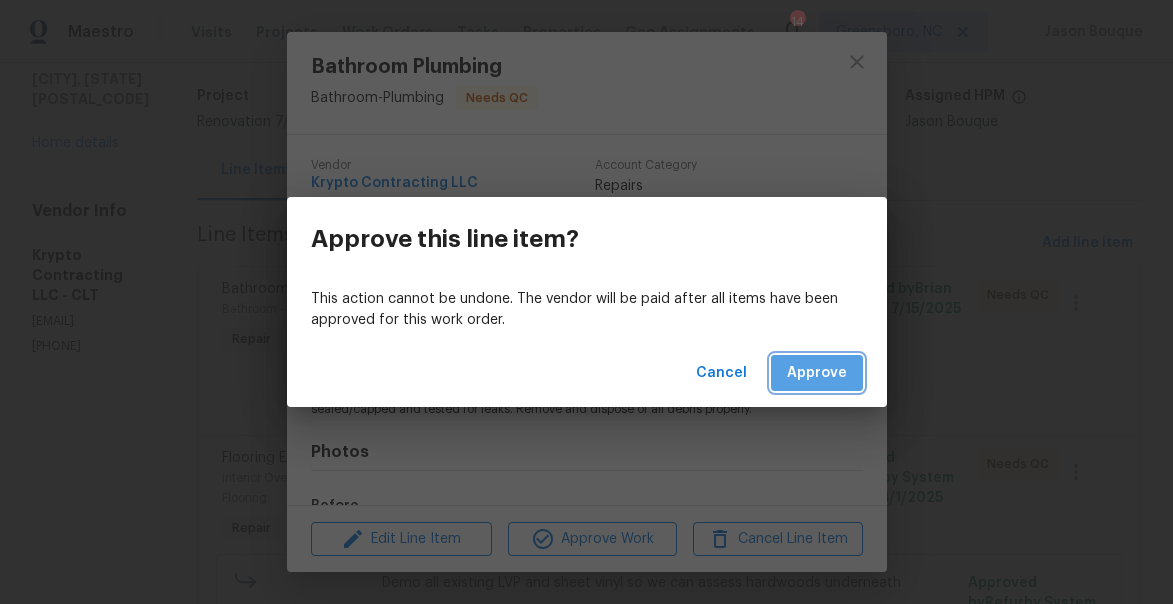 click on "Approve" at bounding box center [817, 373] 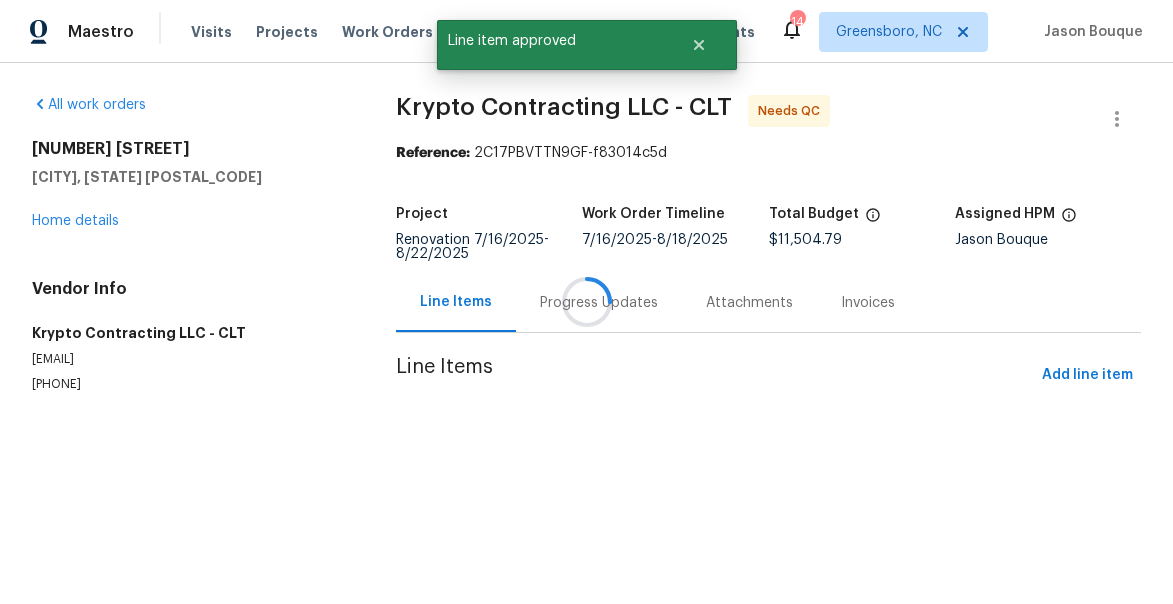 scroll, scrollTop: 0, scrollLeft: 0, axis: both 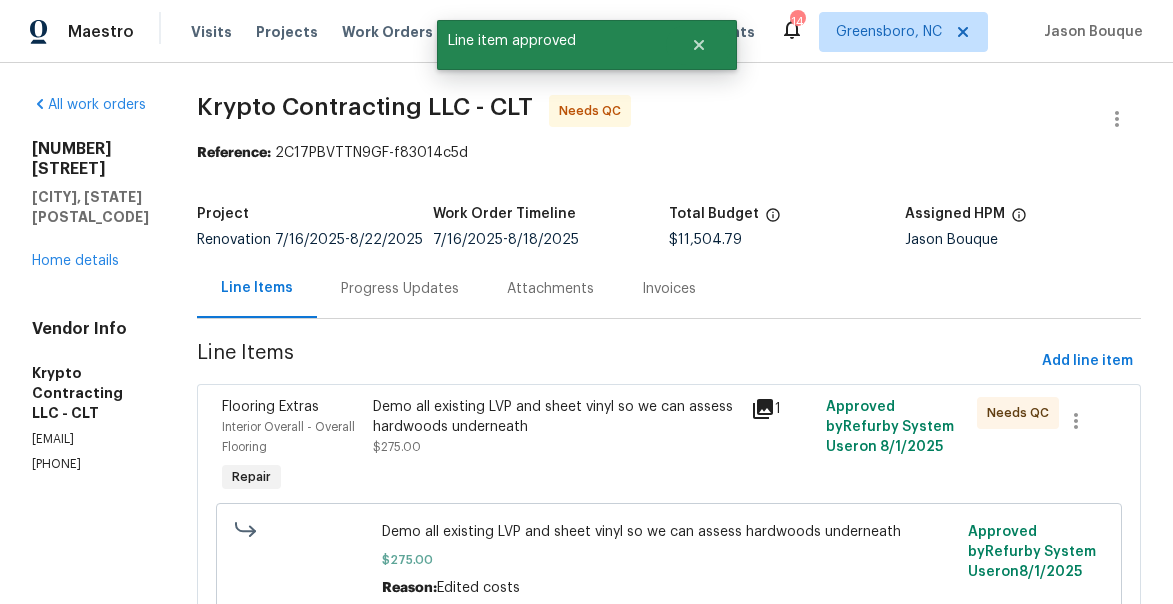 click on "Demo all existing LVP and sheet vinyl so we can assess hardwoods underneath" at bounding box center [556, 417] 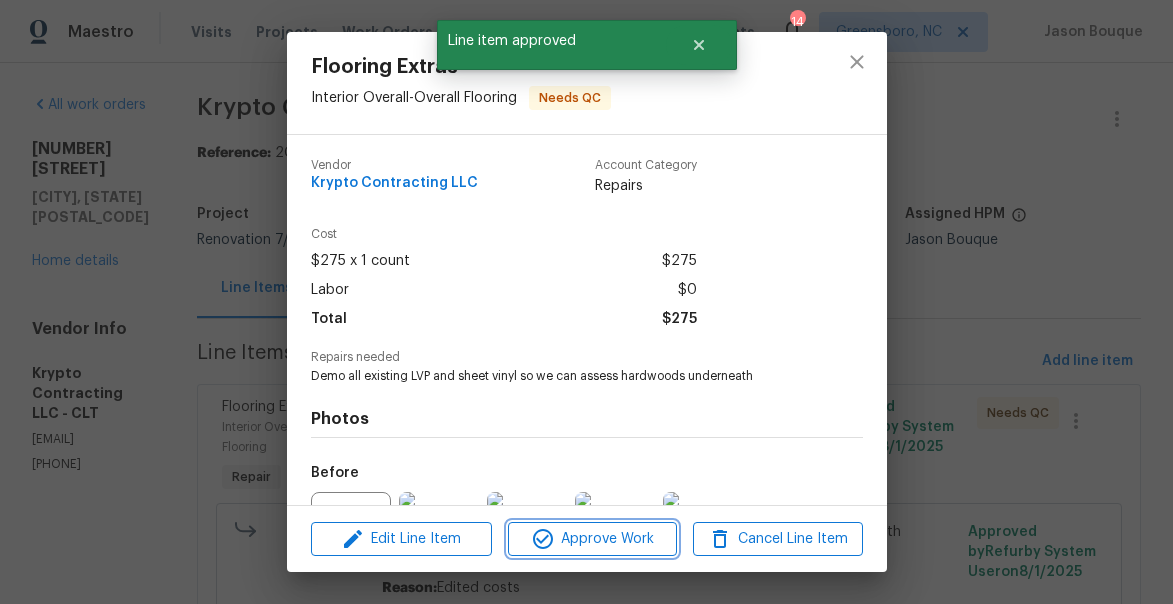 click on "Approve Work" at bounding box center [592, 539] 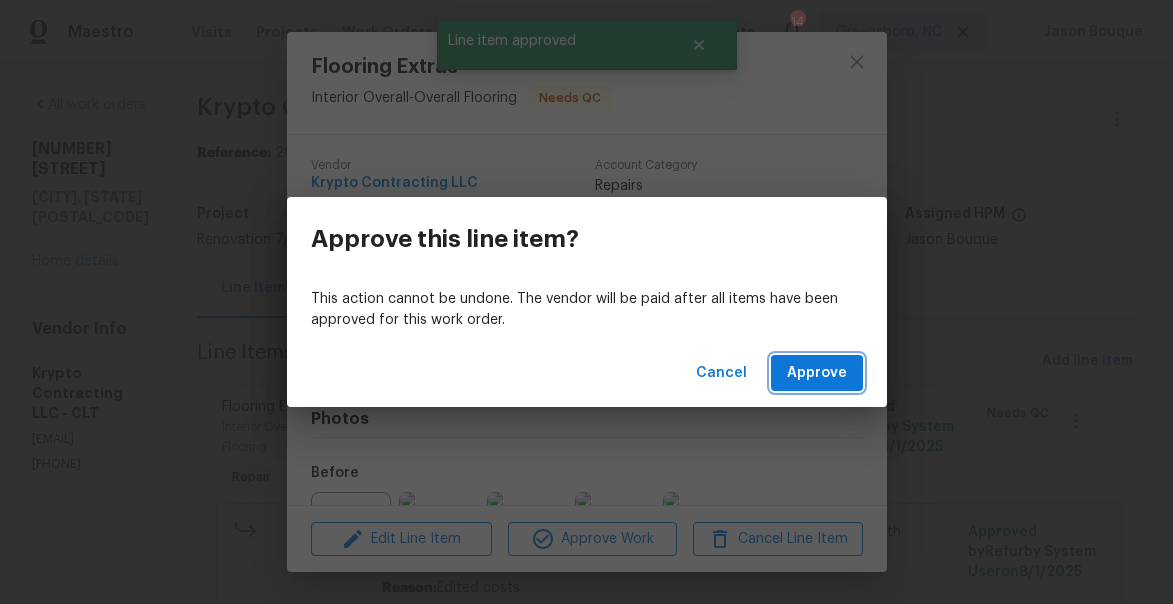 click on "Approve" at bounding box center [817, 373] 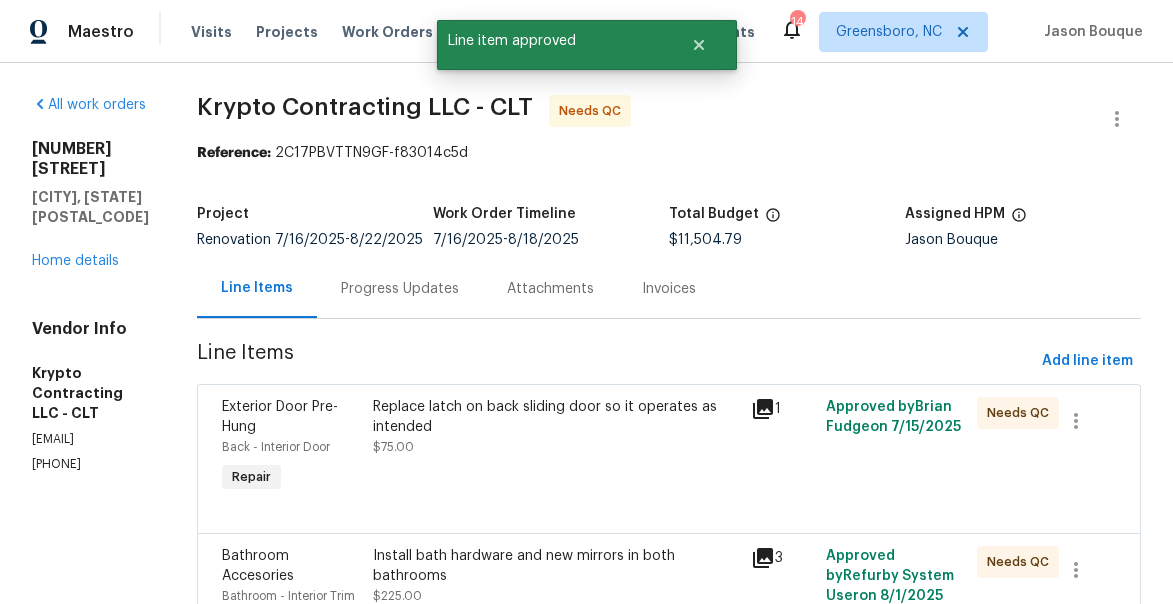 scroll, scrollTop: 163, scrollLeft: 0, axis: vertical 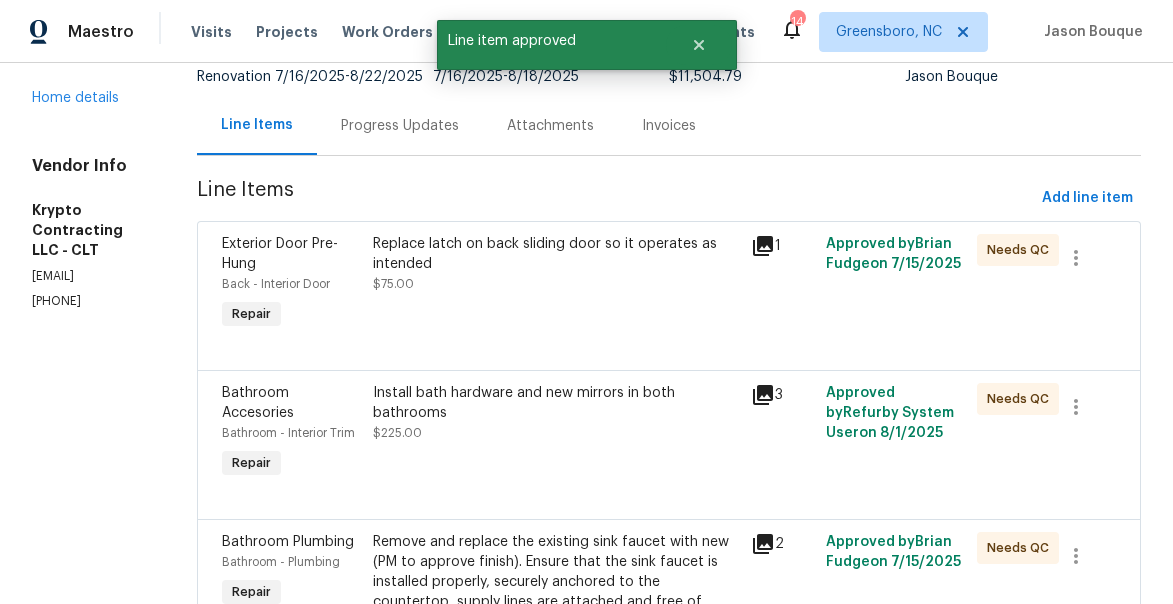 click on "Replace latch on back sliding door so it operates as intended" at bounding box center [556, 254] 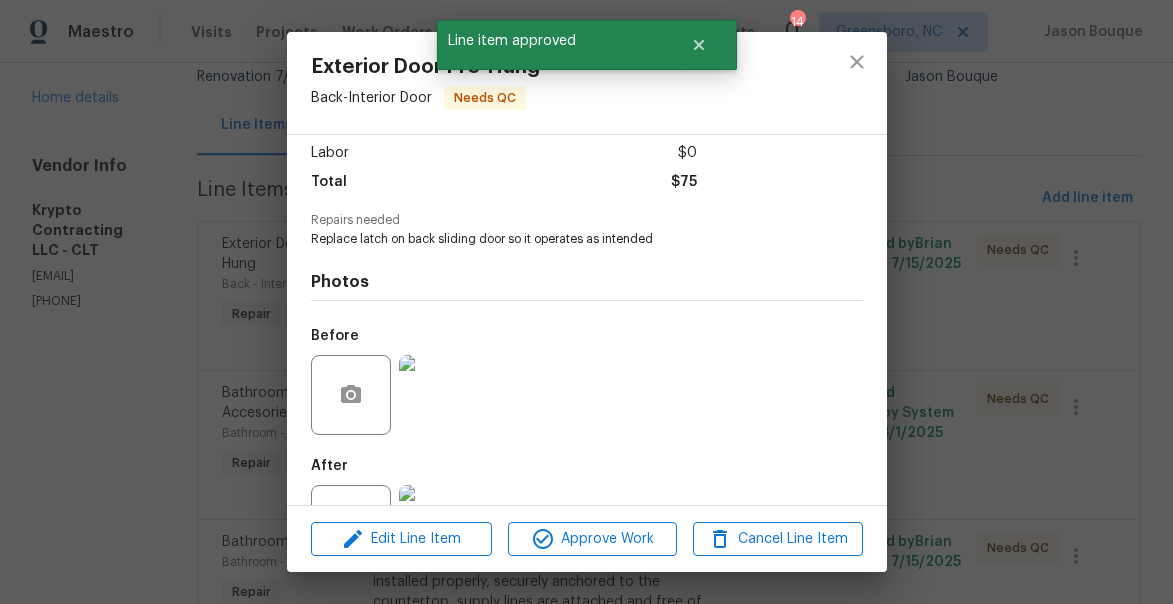 scroll, scrollTop: 162, scrollLeft: 0, axis: vertical 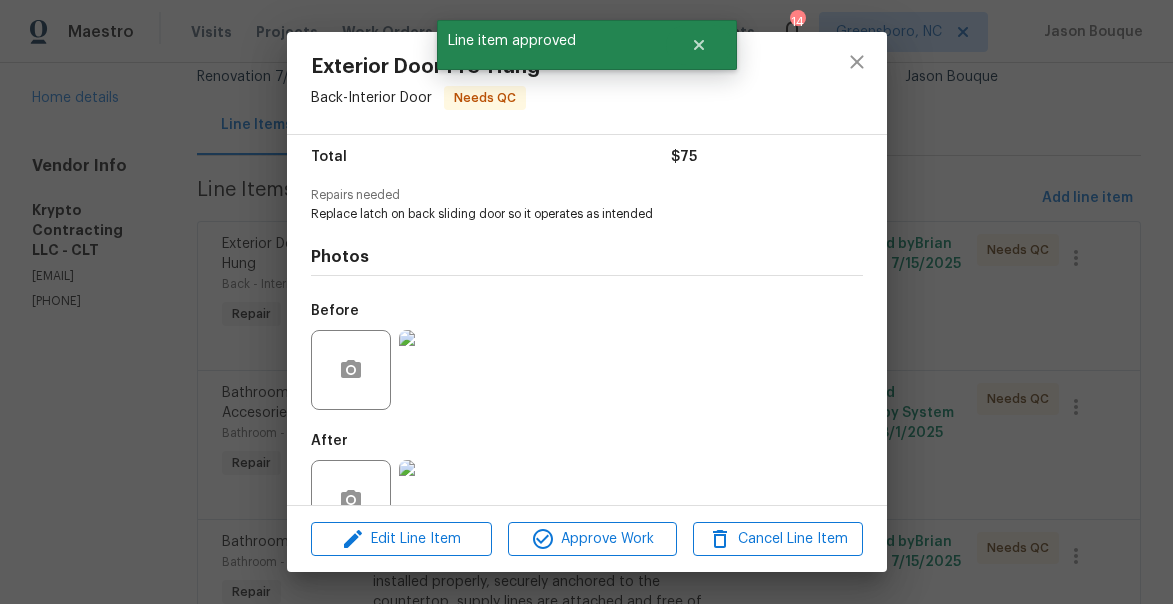 click at bounding box center (439, 370) 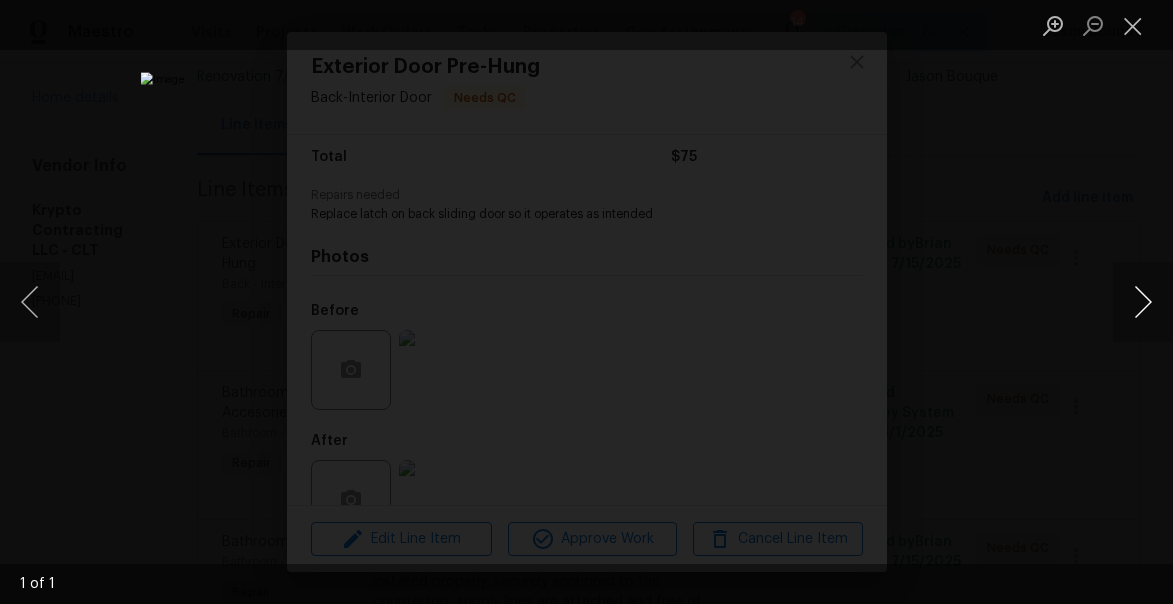 click at bounding box center [1143, 302] 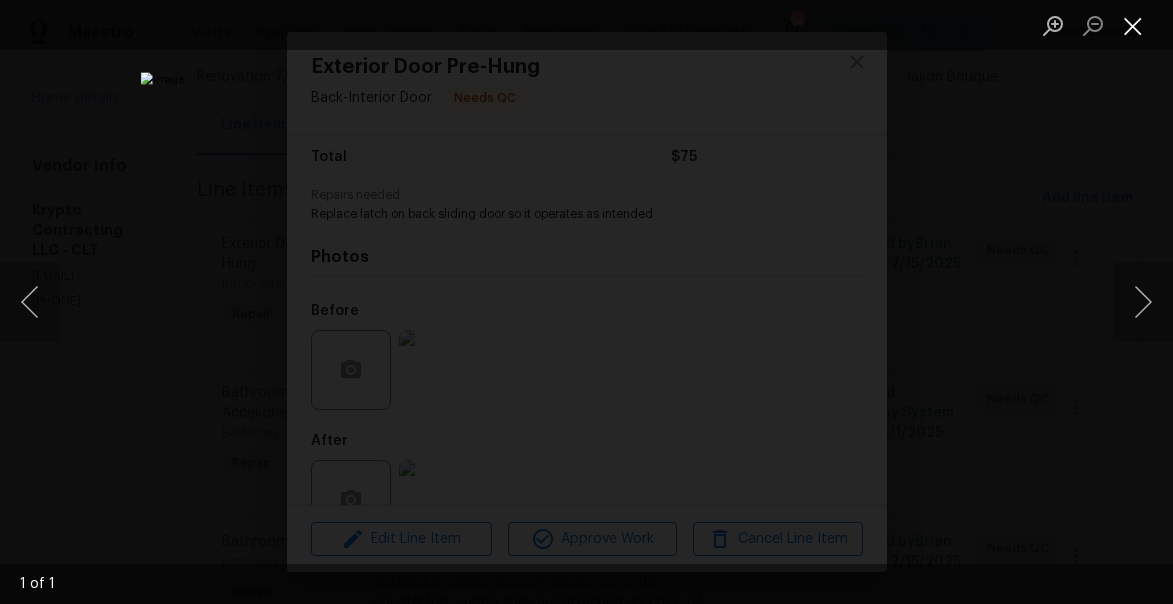 click at bounding box center (1133, 25) 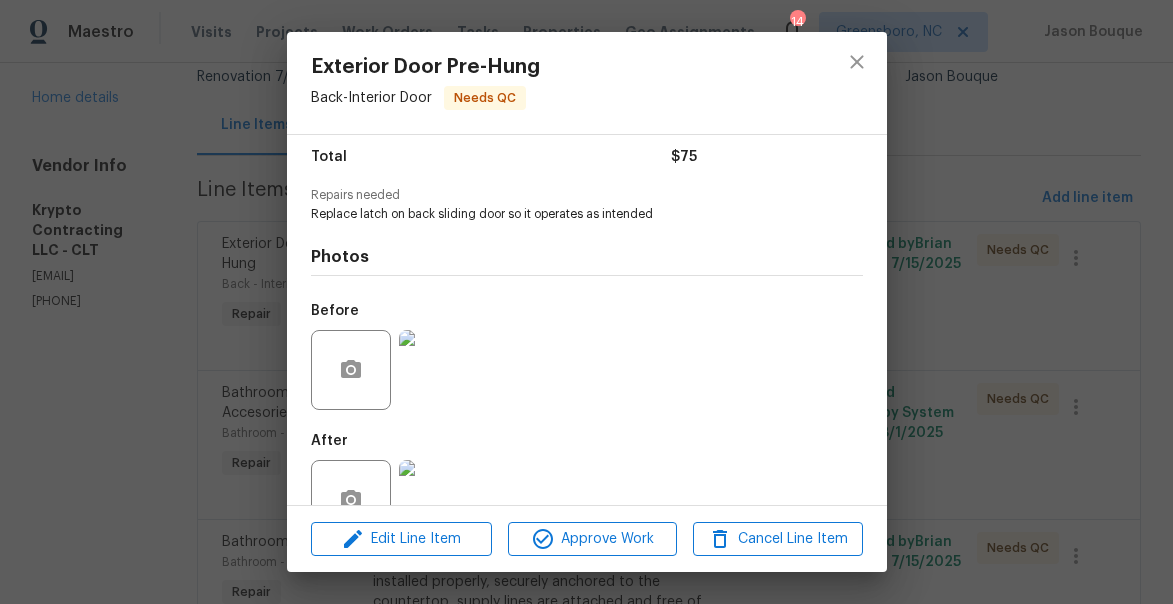 scroll, scrollTop: 216, scrollLeft: 0, axis: vertical 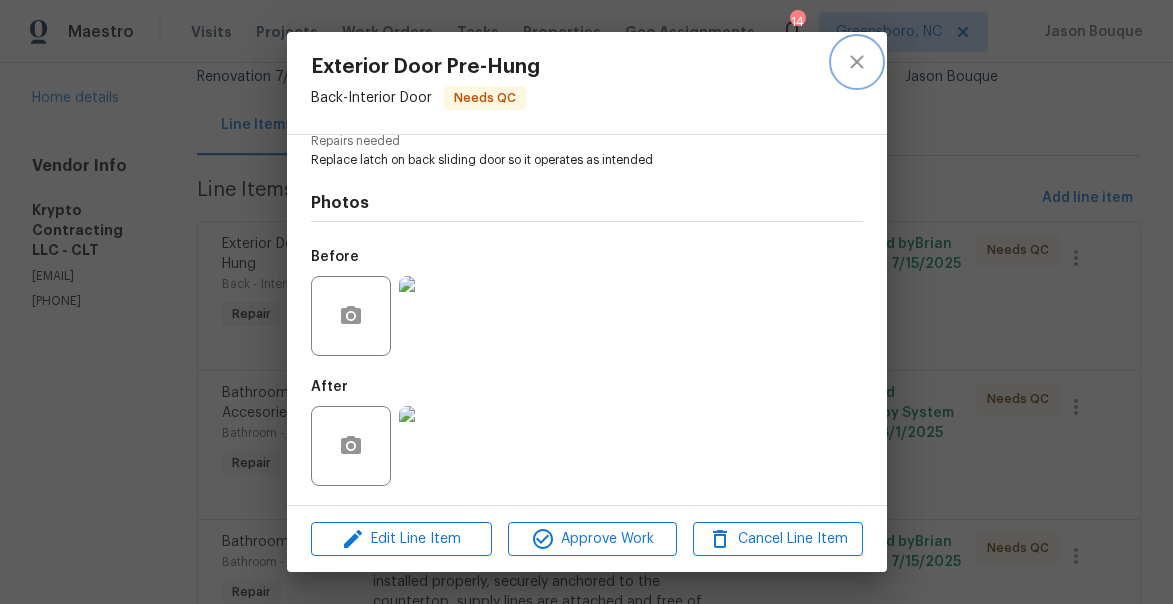 click 